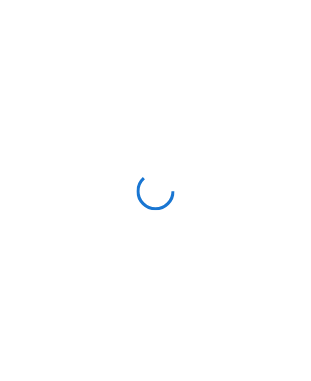 scroll, scrollTop: 0, scrollLeft: 0, axis: both 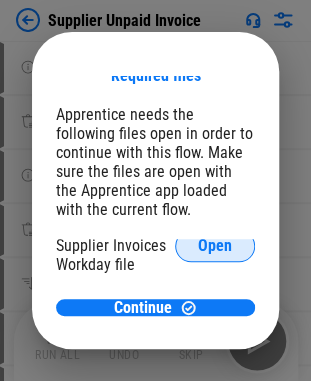 click on "Open" at bounding box center [215, 246] 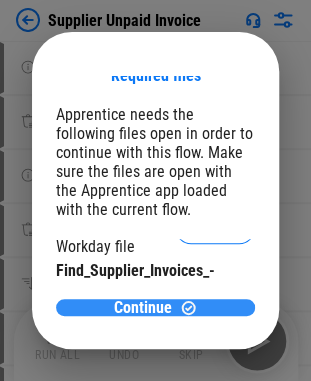click on "Continue" at bounding box center [155, 307] 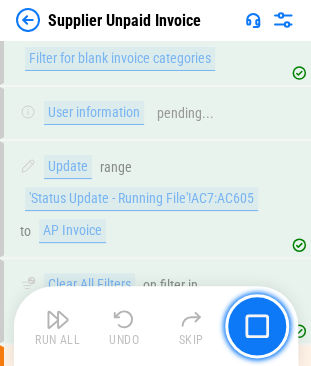 scroll, scrollTop: 15860, scrollLeft: 0, axis: vertical 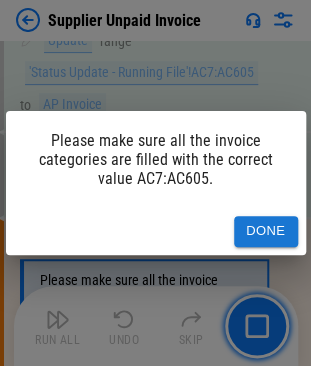 click on "Done" at bounding box center [266, 231] 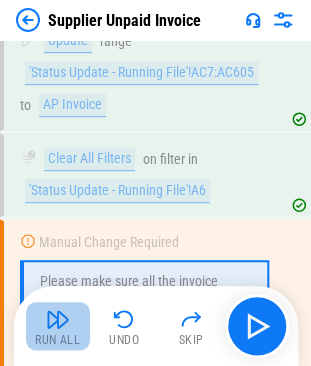 click at bounding box center (58, 319) 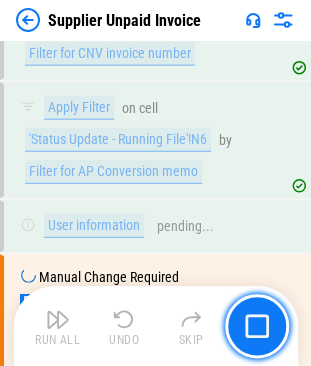 scroll, scrollTop: 16382, scrollLeft: 0, axis: vertical 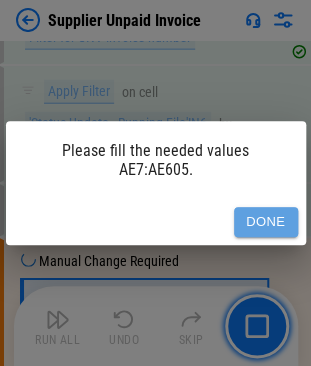 click on "Done" at bounding box center [266, 222] 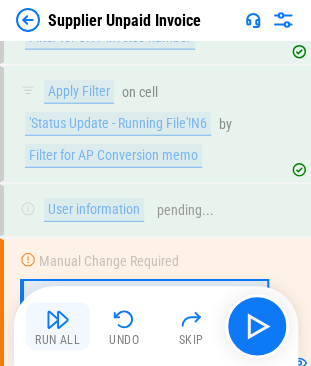 click on "Run All" at bounding box center [57, 340] 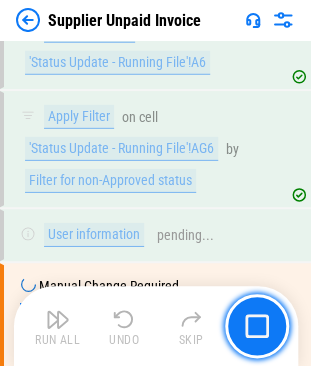 scroll, scrollTop: 19289, scrollLeft: 0, axis: vertical 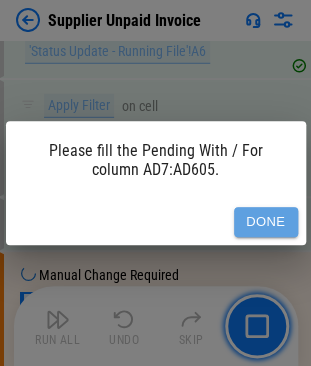 click on "Done" at bounding box center [266, 222] 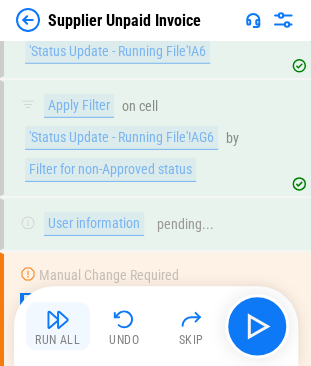 click at bounding box center (58, 319) 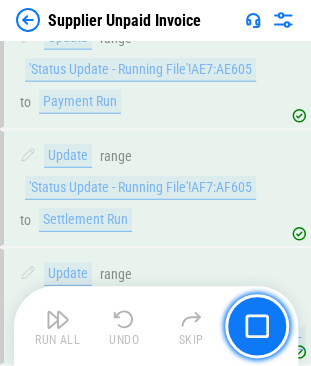 scroll, scrollTop: 24838, scrollLeft: 0, axis: vertical 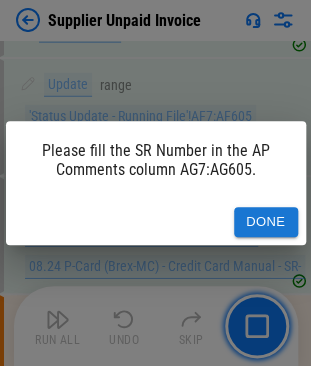 click on "Done" at bounding box center (266, 222) 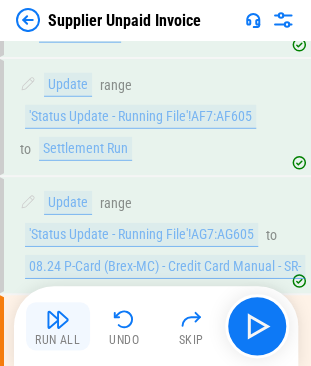 click on "Run All" at bounding box center [58, 326] 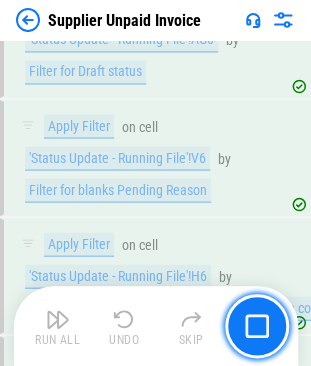 scroll, scrollTop: 33004, scrollLeft: 0, axis: vertical 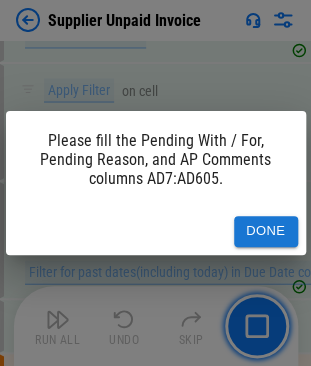click on "Done" at bounding box center [266, 231] 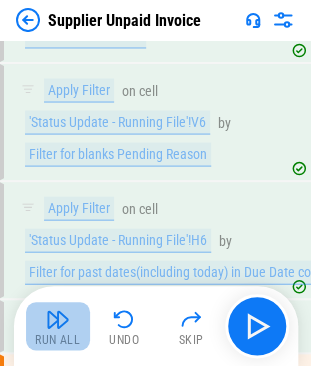 click on "Run All" at bounding box center (57, 340) 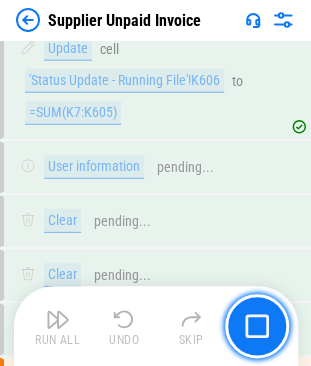 scroll, scrollTop: 34154, scrollLeft: 0, axis: vertical 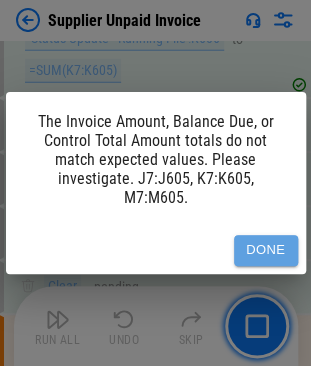 click on "Done" at bounding box center (266, 250) 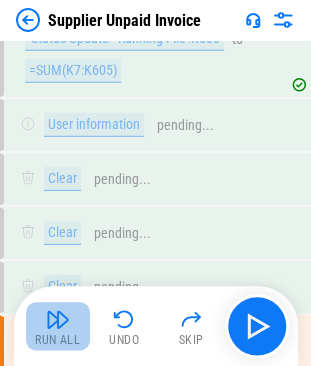 click at bounding box center (58, 319) 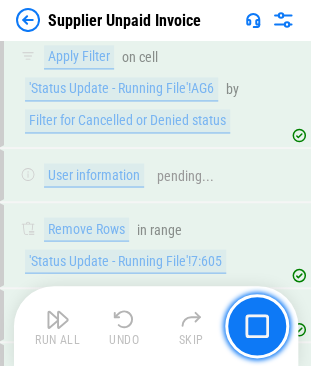 scroll, scrollTop: 34838, scrollLeft: 0, axis: vertical 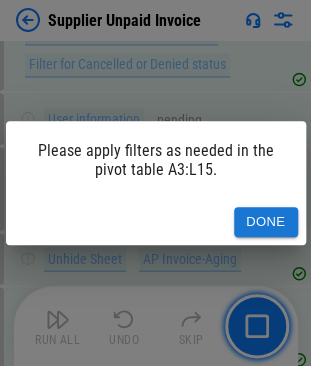 click on "Done" at bounding box center [266, 222] 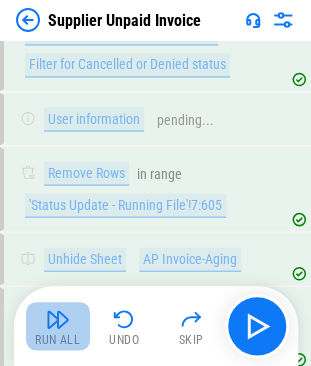 click at bounding box center [58, 319] 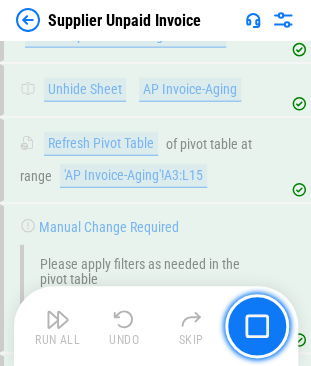 scroll, scrollTop: 35118, scrollLeft: 0, axis: vertical 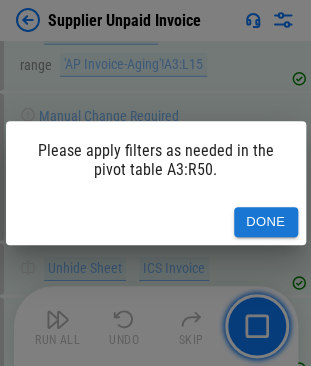 click on "Done" at bounding box center (266, 222) 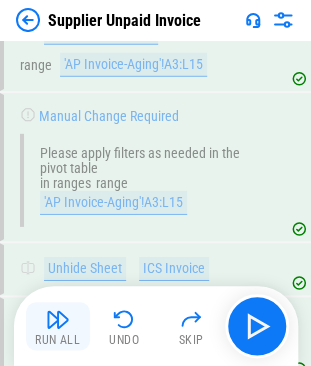 click at bounding box center (58, 319) 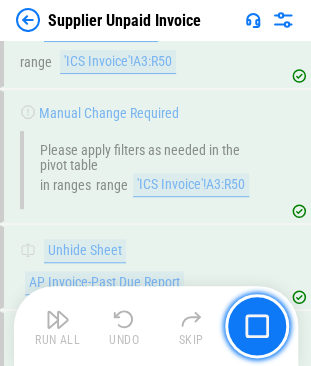 scroll, scrollTop: 35454, scrollLeft: 0, axis: vertical 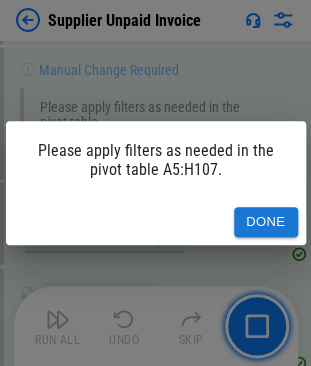 click on "Done" at bounding box center [266, 222] 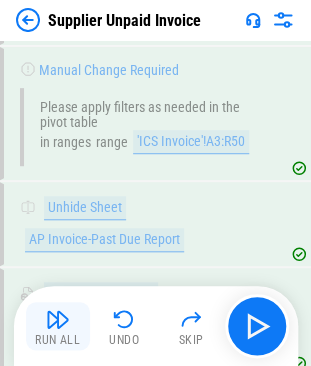click at bounding box center [58, 319] 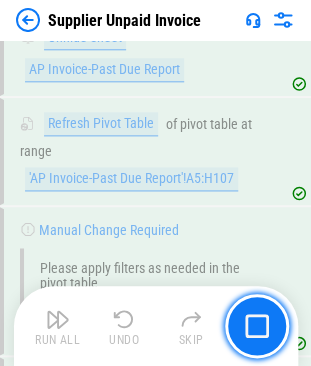 scroll, scrollTop: 35743, scrollLeft: 0, axis: vertical 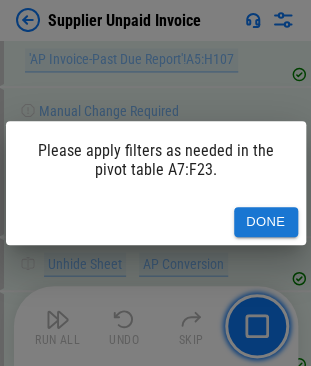 click on "Done" at bounding box center (266, 222) 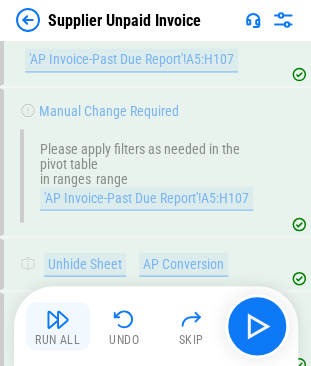 click at bounding box center [58, 319] 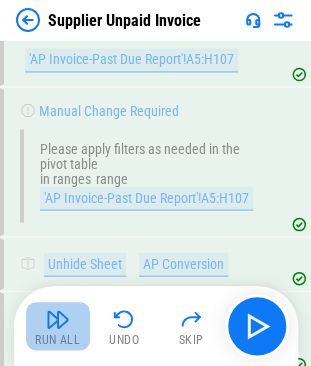 click at bounding box center [58, 319] 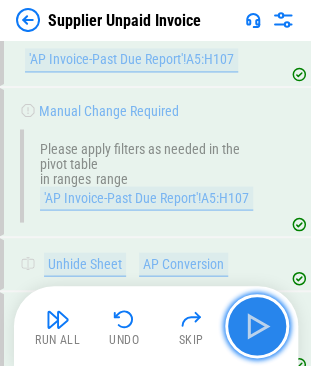 click at bounding box center (257, 326) 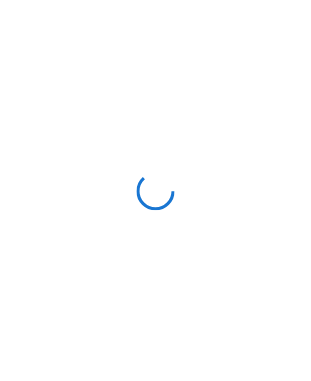 scroll, scrollTop: 0, scrollLeft: 0, axis: both 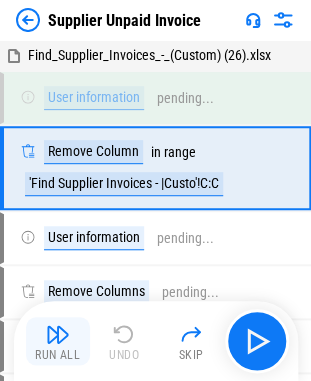 click on "Run All" at bounding box center (57, 355) 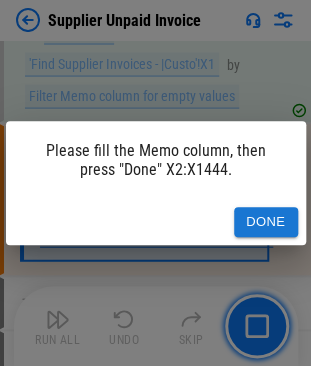 scroll, scrollTop: 1369, scrollLeft: 0, axis: vertical 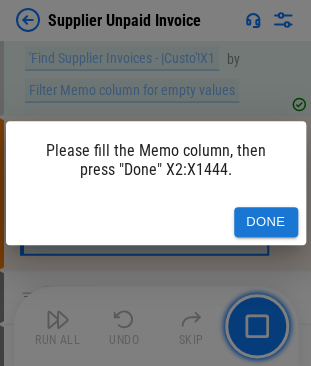 click on "Done" at bounding box center (266, 222) 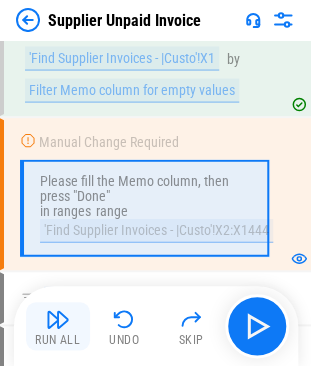click on "Run All" at bounding box center (58, 326) 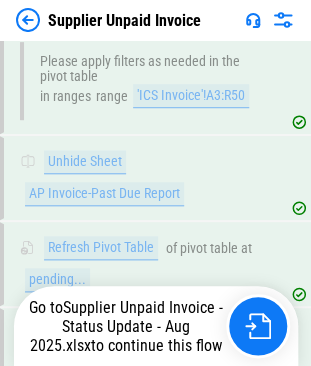 scroll, scrollTop: 35720, scrollLeft: 0, axis: vertical 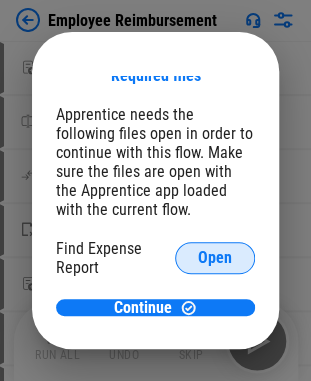 click on "Open" at bounding box center (215, 258) 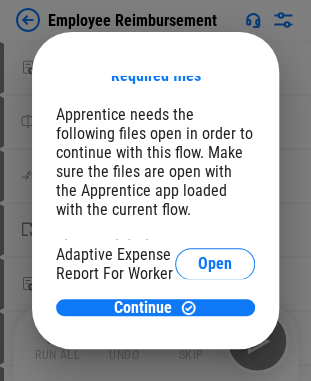 scroll, scrollTop: 120, scrollLeft: 0, axis: vertical 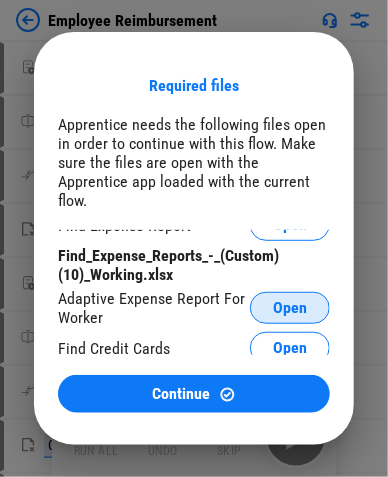 click on "Open" at bounding box center [290, 308] 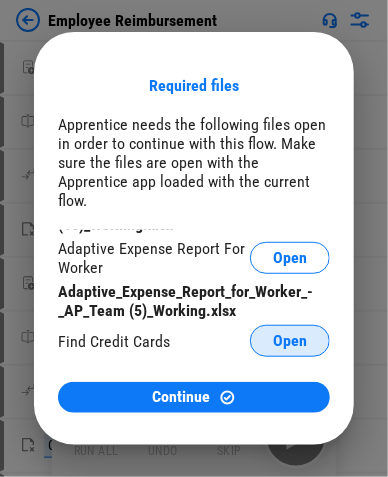 click on "Open" at bounding box center (290, 341) 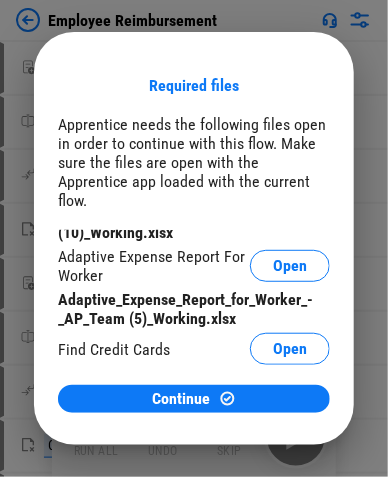 scroll, scrollTop: 74, scrollLeft: 0, axis: vertical 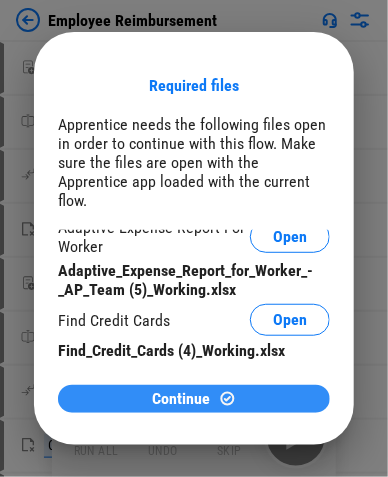 click at bounding box center (227, 398) 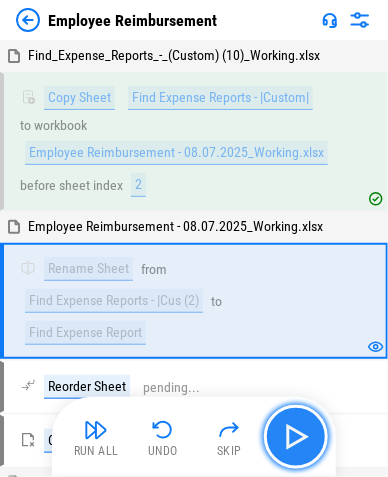 click at bounding box center (296, 437) 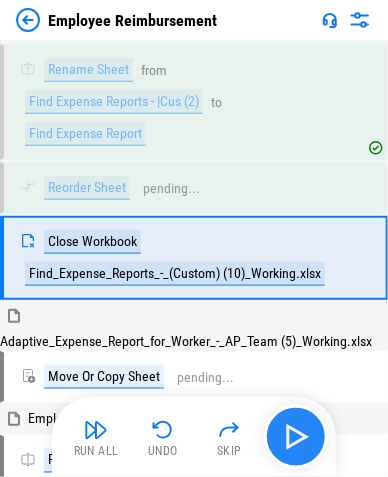 scroll, scrollTop: 214, scrollLeft: 0, axis: vertical 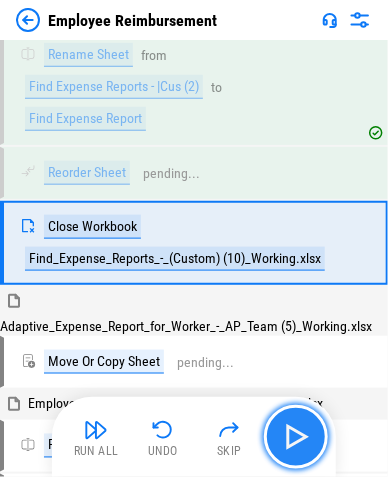 click at bounding box center [296, 437] 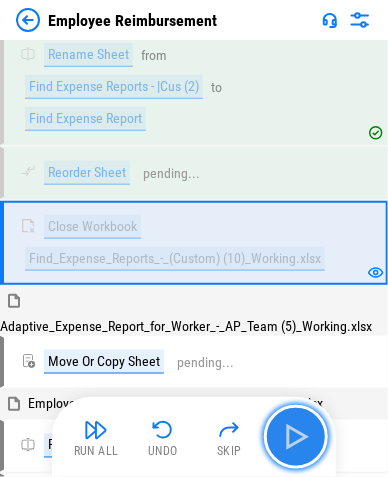 click at bounding box center (296, 437) 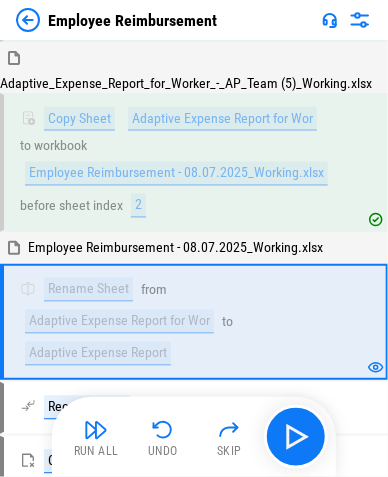 scroll, scrollTop: 535, scrollLeft: 0, axis: vertical 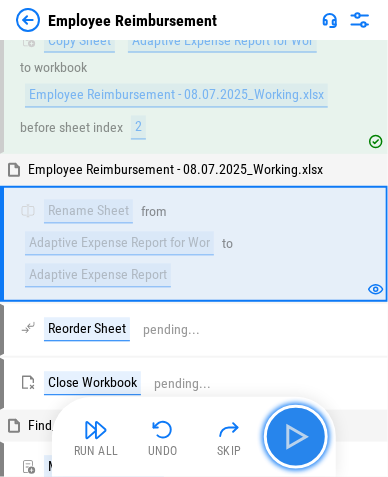 click at bounding box center (296, 437) 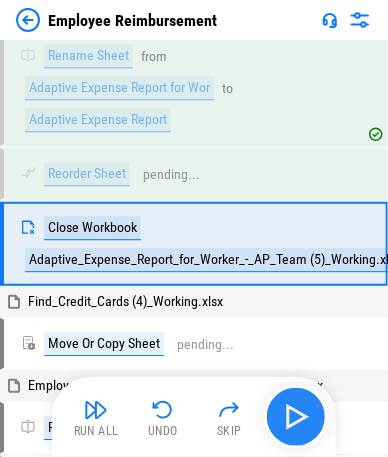 scroll, scrollTop: 698, scrollLeft: 0, axis: vertical 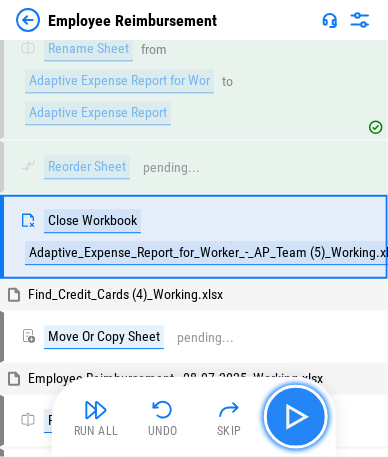 click at bounding box center [296, 417] 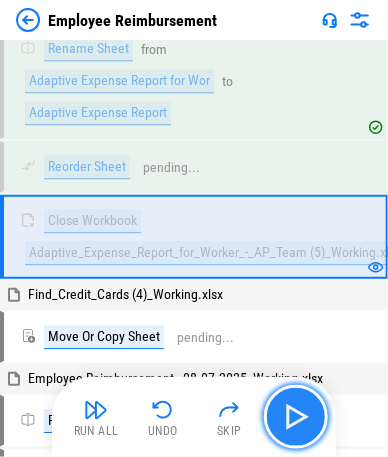 click at bounding box center (296, 417) 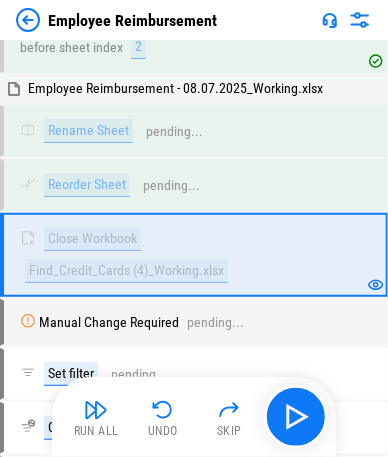 scroll, scrollTop: 1066, scrollLeft: 0, axis: vertical 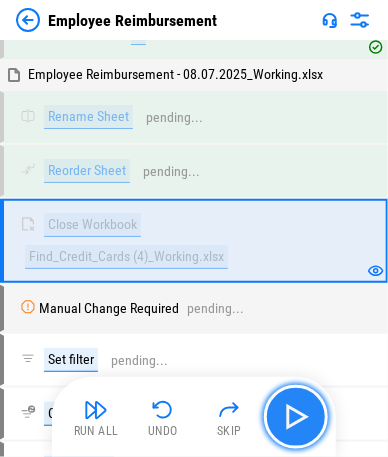 click at bounding box center (296, 417) 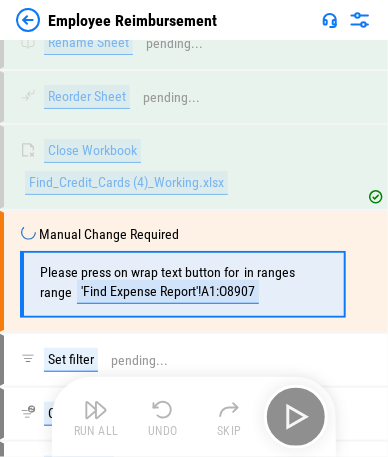 scroll, scrollTop: 1169, scrollLeft: 0, axis: vertical 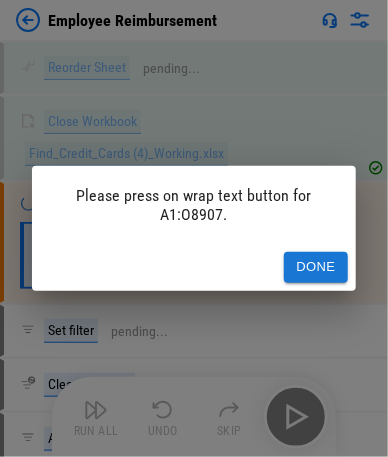 click on "Done" at bounding box center (316, 267) 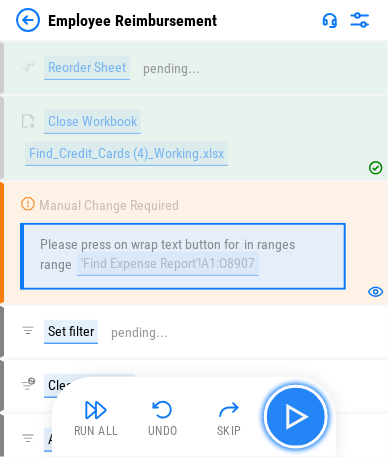 click at bounding box center (296, 417) 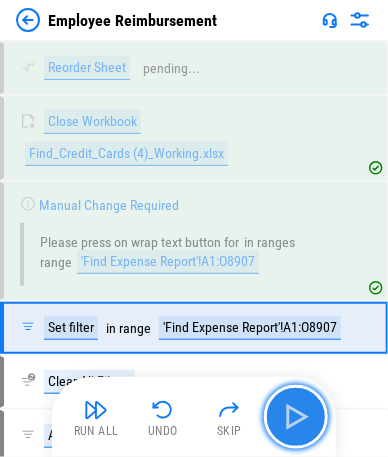 click at bounding box center (296, 417) 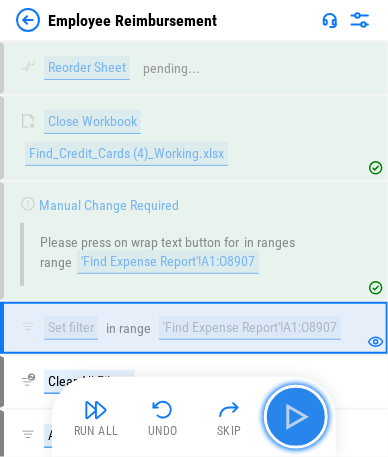 click at bounding box center (296, 417) 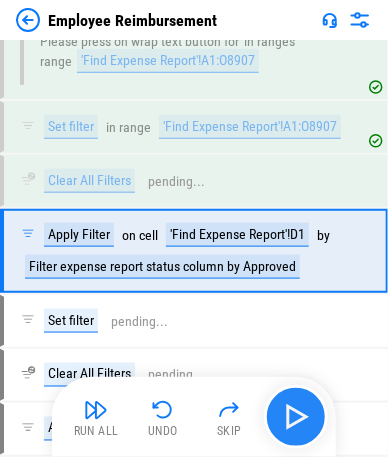 scroll, scrollTop: 1376, scrollLeft: 0, axis: vertical 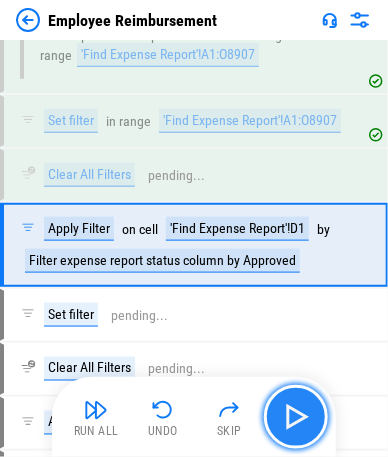 click at bounding box center (296, 417) 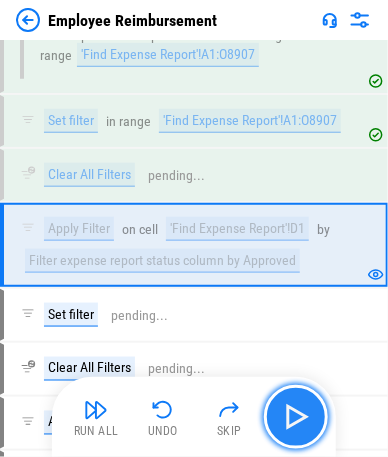 click at bounding box center (296, 417) 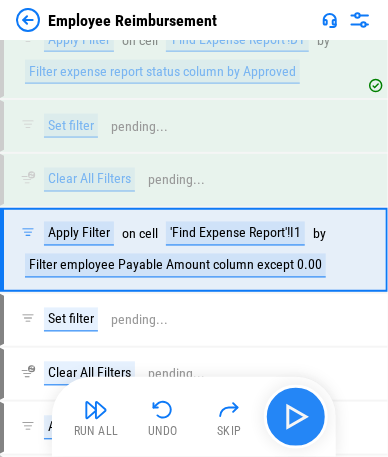 scroll, scrollTop: 1567, scrollLeft: 0, axis: vertical 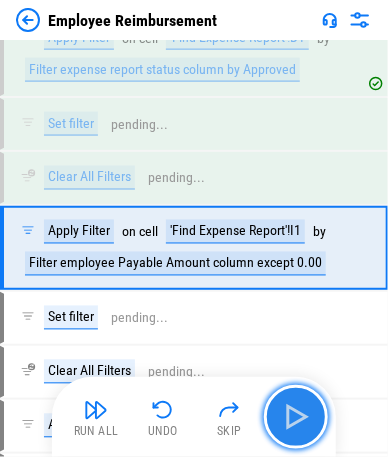click at bounding box center [296, 417] 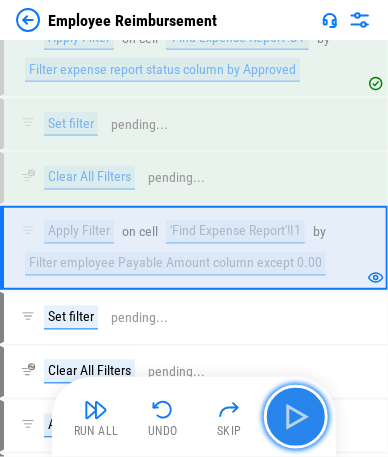click at bounding box center (296, 417) 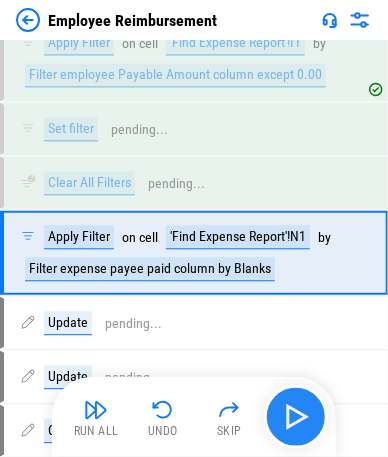 scroll, scrollTop: 1759, scrollLeft: 0, axis: vertical 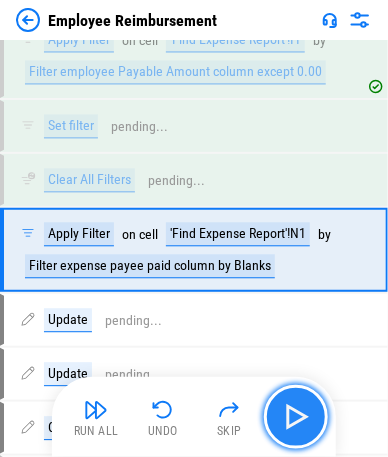 click at bounding box center [296, 417] 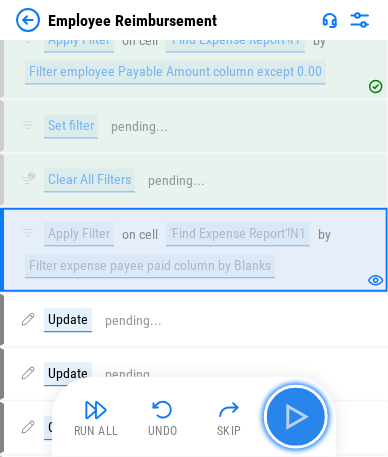 click at bounding box center (296, 417) 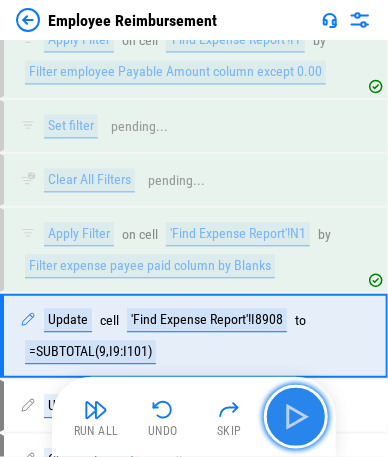 click at bounding box center [296, 417] 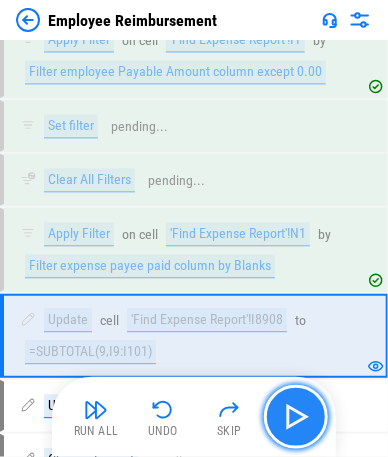 click at bounding box center (296, 417) 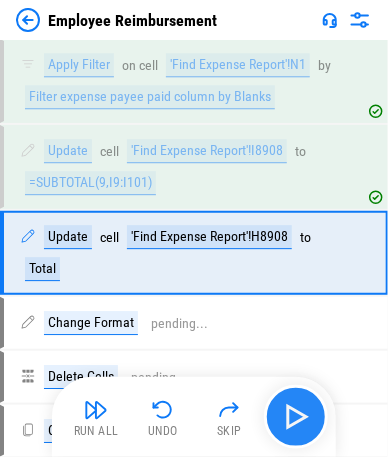 scroll, scrollTop: 1929, scrollLeft: 0, axis: vertical 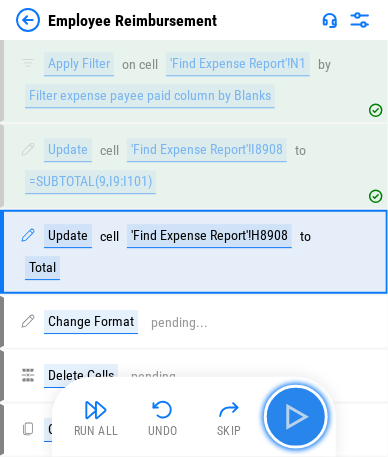 click at bounding box center (296, 417) 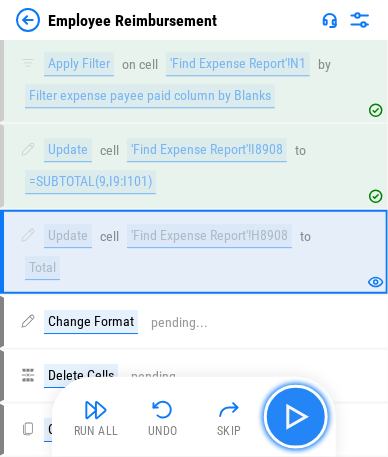 click at bounding box center (296, 417) 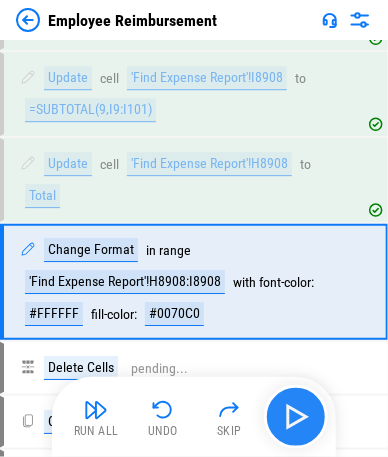 scroll, scrollTop: 2029, scrollLeft: 0, axis: vertical 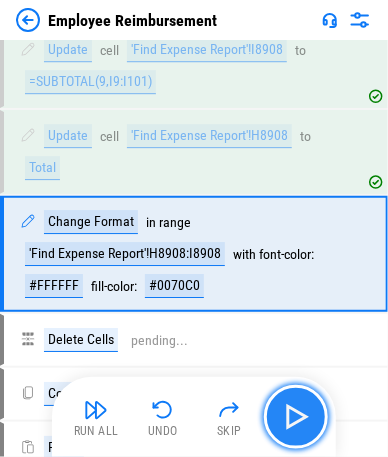 click at bounding box center (296, 417) 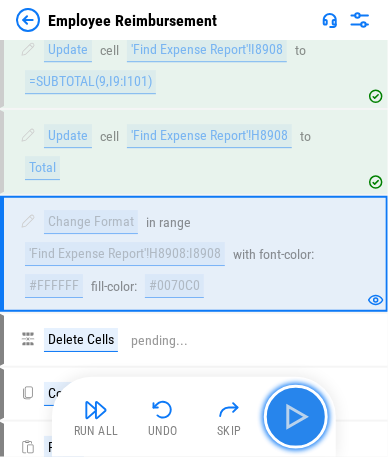 click at bounding box center [296, 417] 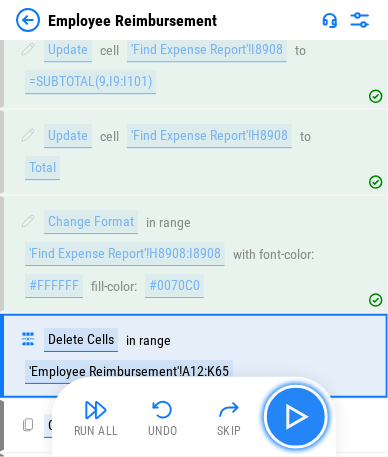 click at bounding box center [296, 417] 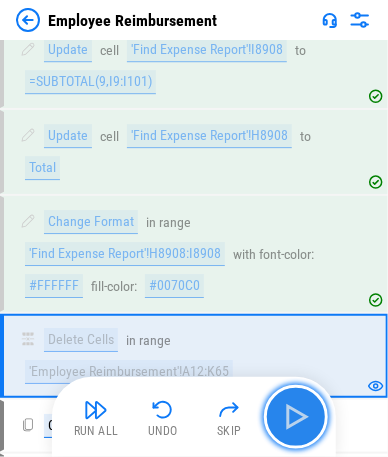 click at bounding box center [296, 417] 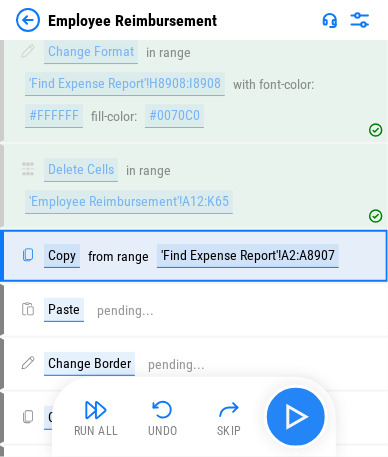 scroll, scrollTop: 2200, scrollLeft: 0, axis: vertical 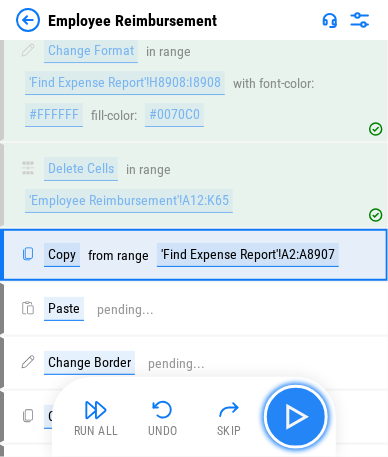 click at bounding box center [296, 417] 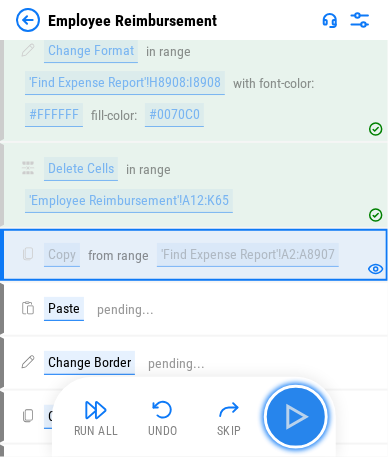 click at bounding box center (296, 417) 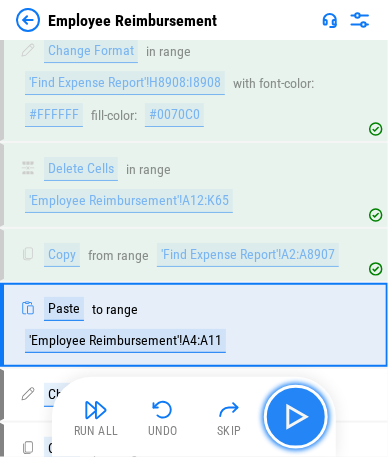 click at bounding box center [296, 417] 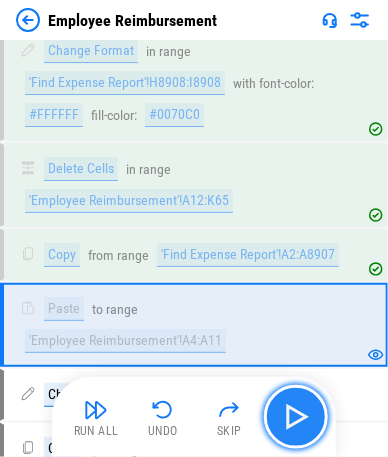 click at bounding box center [296, 417] 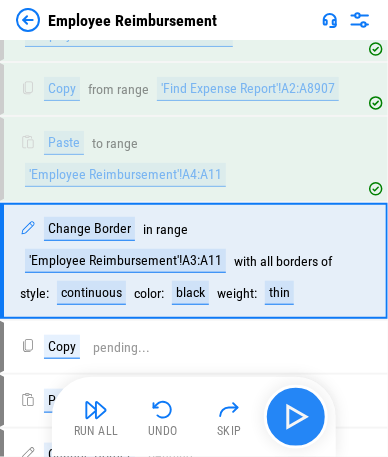 scroll, scrollTop: 2369, scrollLeft: 0, axis: vertical 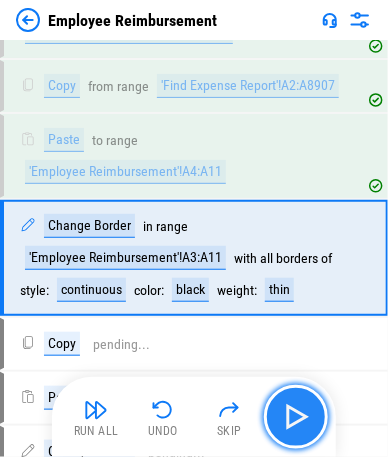 click at bounding box center (296, 417) 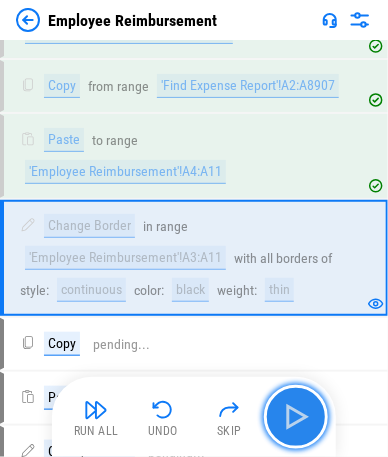 click at bounding box center (296, 417) 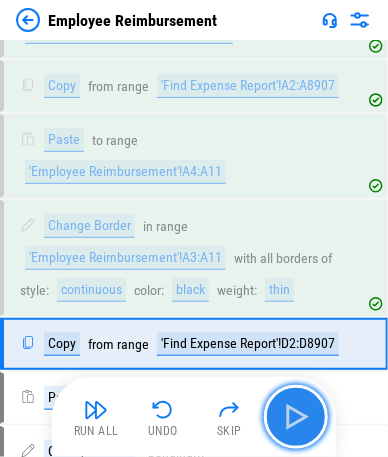 click at bounding box center [296, 417] 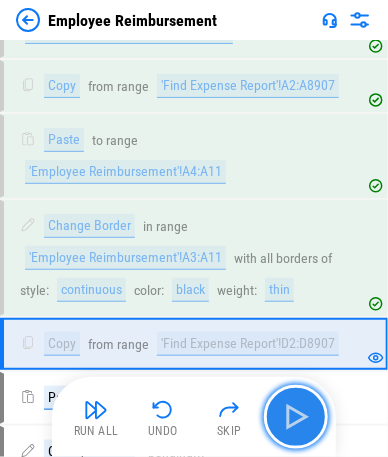 click at bounding box center [296, 417] 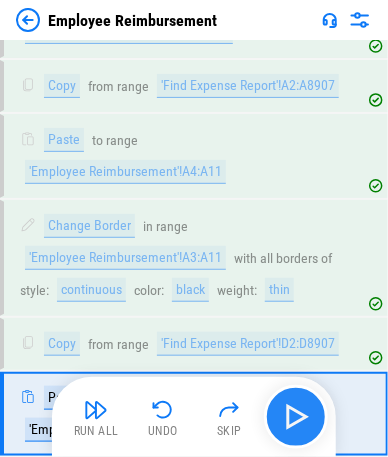 scroll, scrollTop: 2523, scrollLeft: 0, axis: vertical 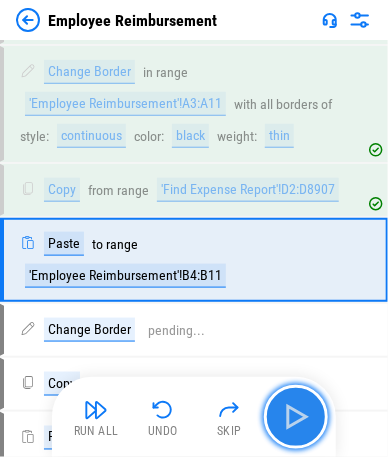 click at bounding box center (296, 417) 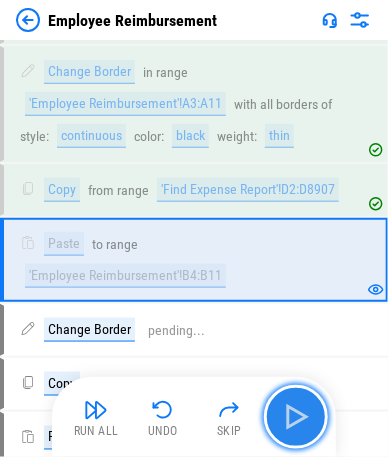 click at bounding box center (296, 417) 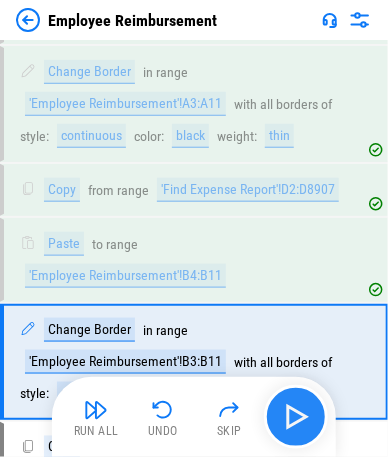 scroll, scrollTop: 2624, scrollLeft: 0, axis: vertical 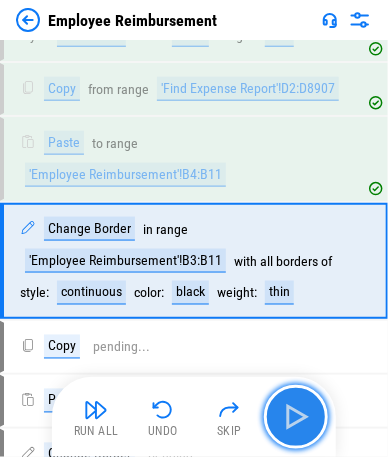 click at bounding box center (296, 417) 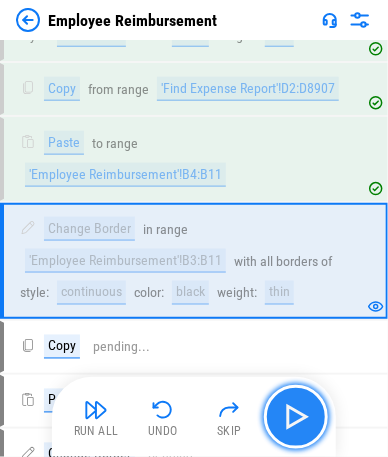 click at bounding box center (296, 417) 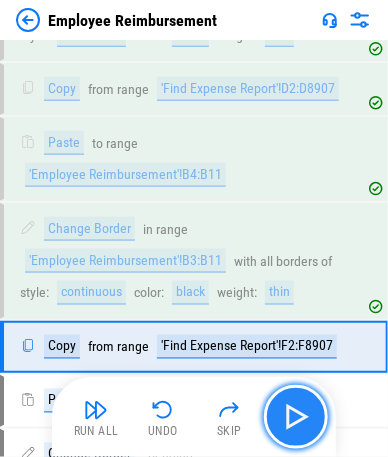 click at bounding box center [296, 417] 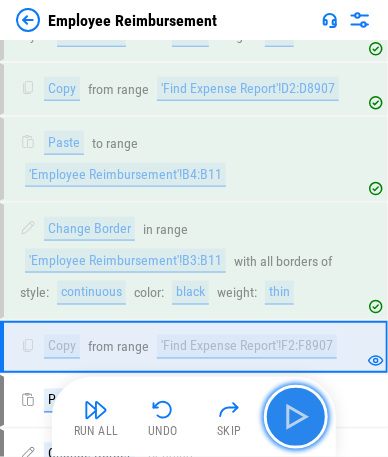 click at bounding box center [296, 417] 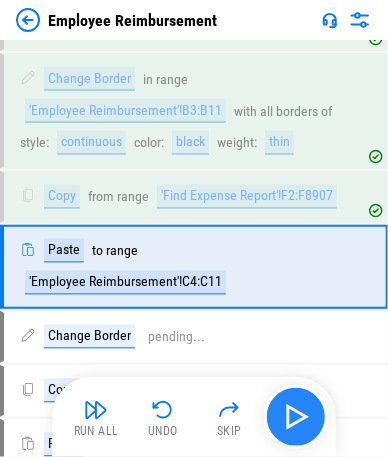 scroll, scrollTop: 2778, scrollLeft: 0, axis: vertical 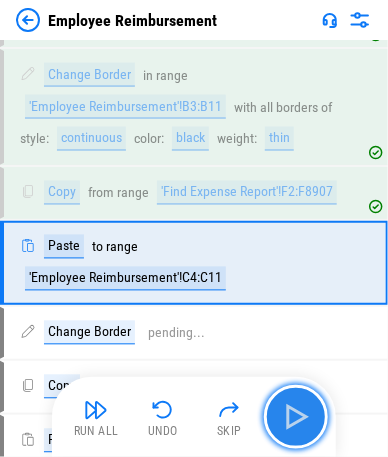 click at bounding box center [296, 417] 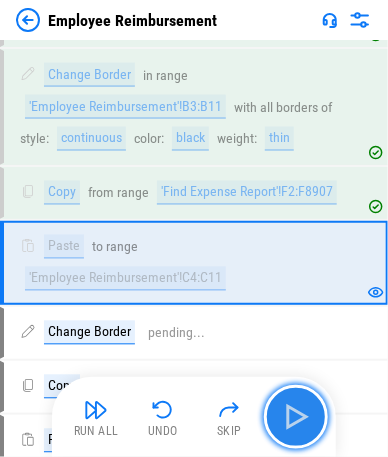 click at bounding box center (296, 417) 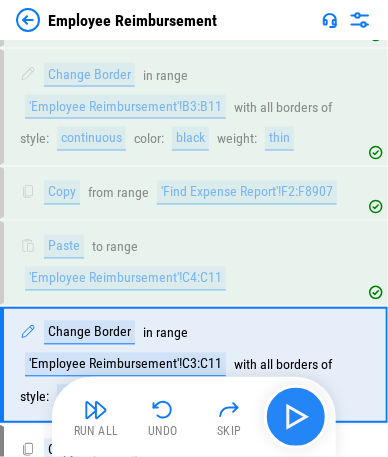 scroll, scrollTop: 2879, scrollLeft: 0, axis: vertical 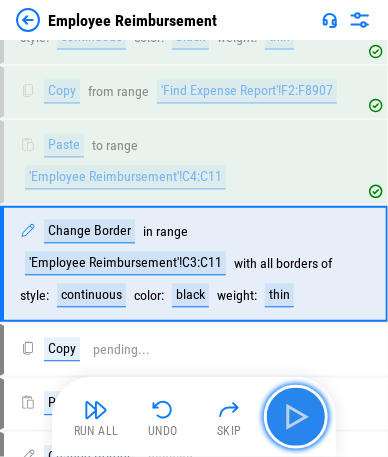 click at bounding box center (296, 417) 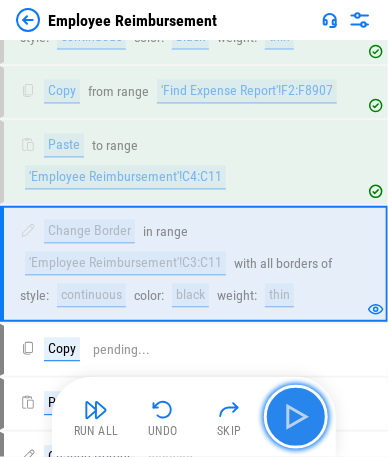 click at bounding box center [296, 417] 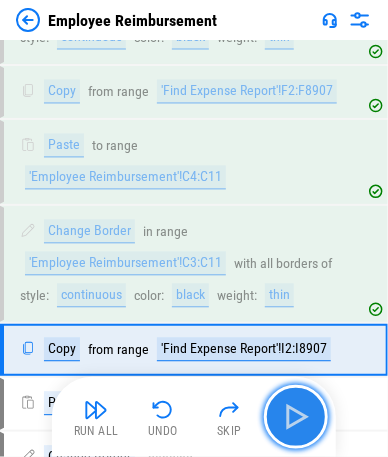 click at bounding box center [296, 417] 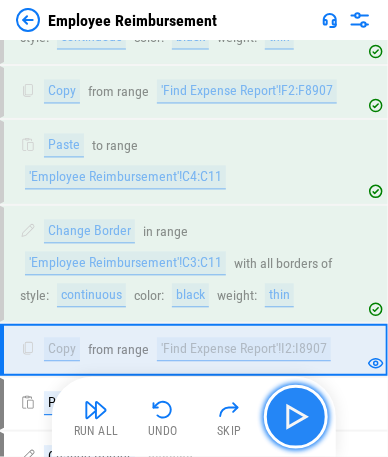 click at bounding box center [296, 417] 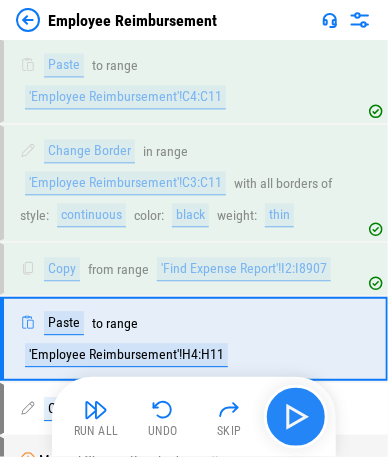 scroll, scrollTop: 3033, scrollLeft: 0, axis: vertical 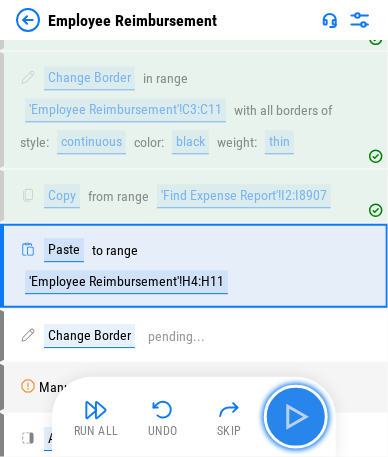 click at bounding box center [296, 417] 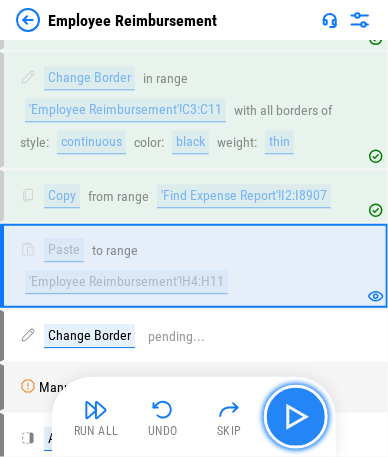 click at bounding box center [296, 417] 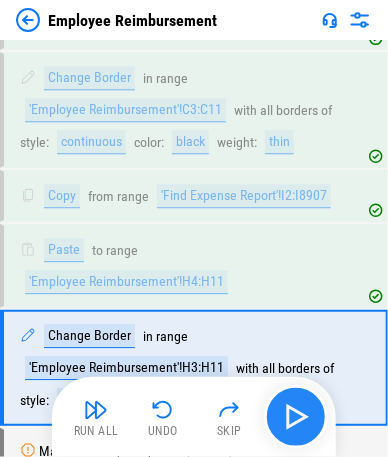 scroll, scrollTop: 3134, scrollLeft: 0, axis: vertical 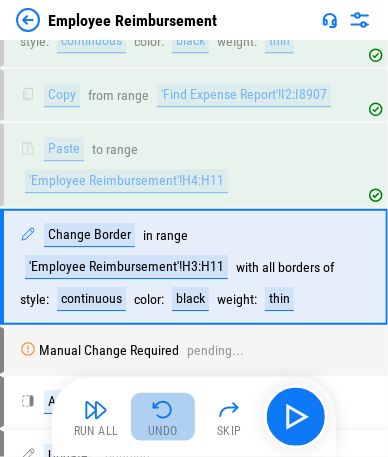 click on "Undo" at bounding box center (163, 431) 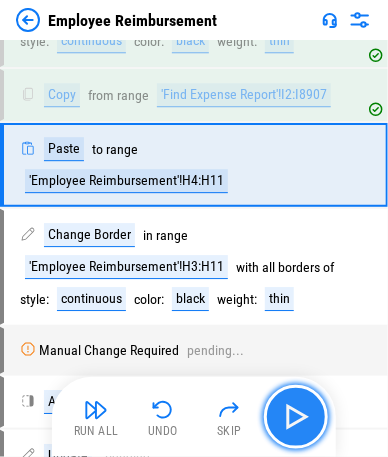 click at bounding box center (296, 417) 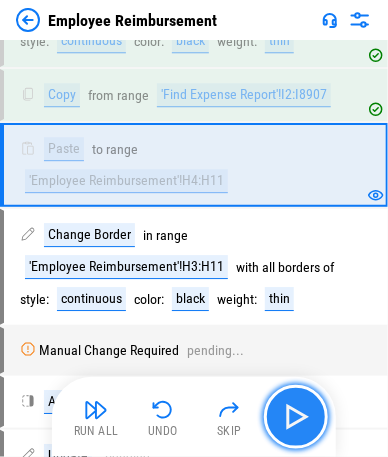 click at bounding box center [296, 417] 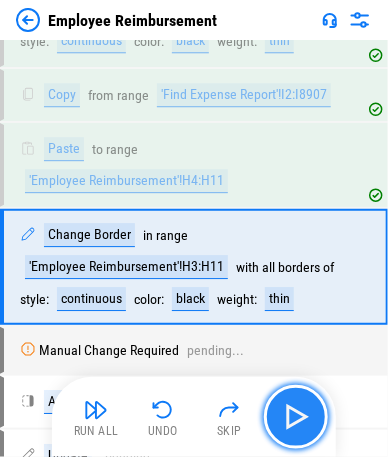 click at bounding box center (296, 417) 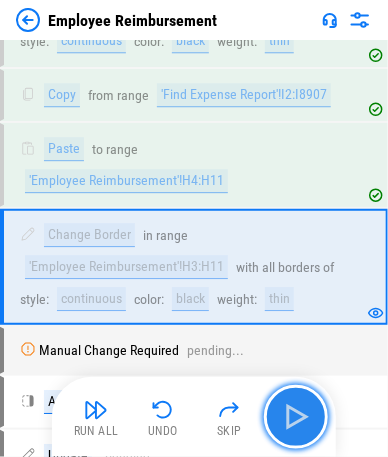 click at bounding box center (296, 417) 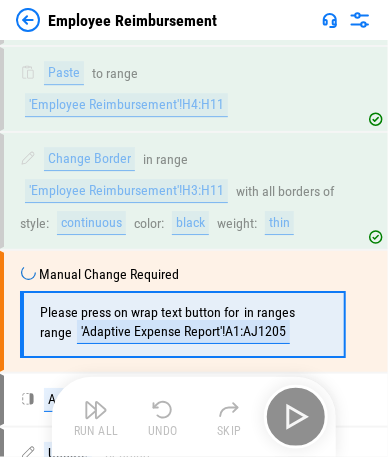 scroll, scrollTop: 3253, scrollLeft: 0, axis: vertical 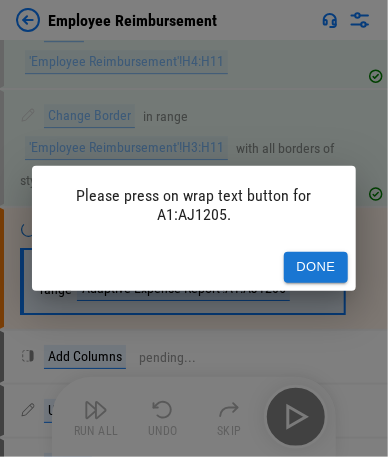 click on "Done" at bounding box center [316, 267] 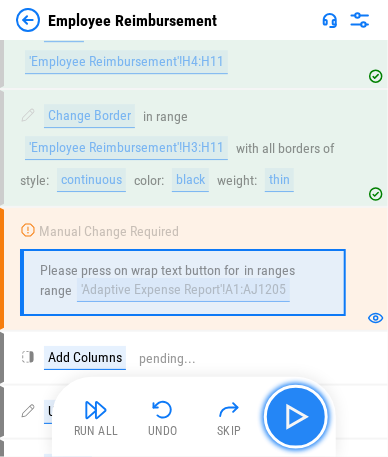 click at bounding box center (296, 417) 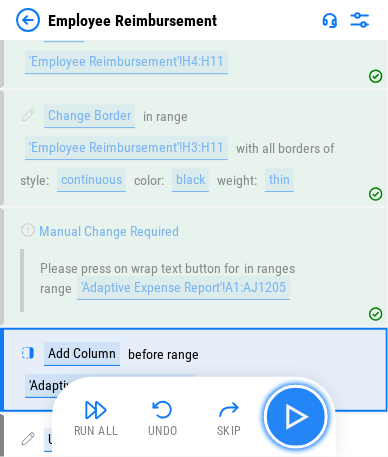 click at bounding box center [296, 417] 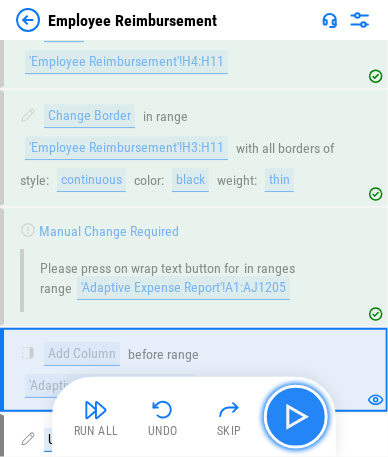 click at bounding box center [296, 417] 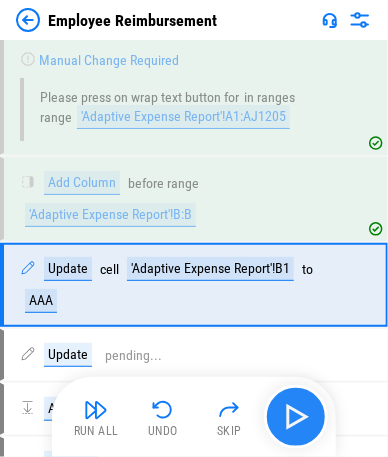 scroll, scrollTop: 3438, scrollLeft: 0, axis: vertical 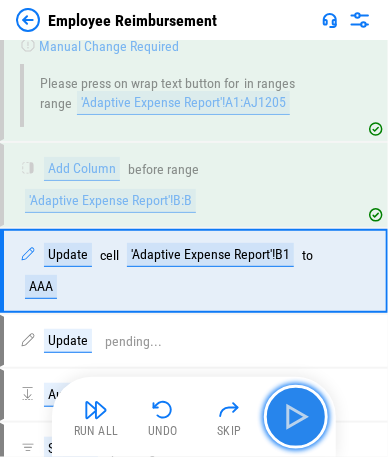click at bounding box center [296, 417] 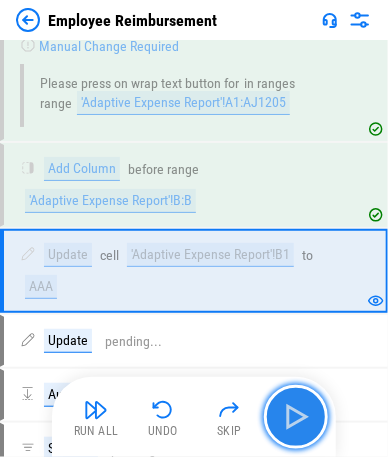 click at bounding box center (296, 417) 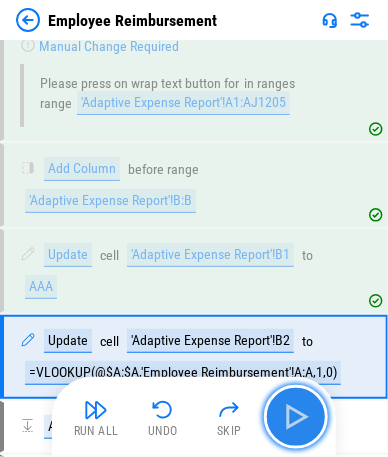 click at bounding box center (296, 417) 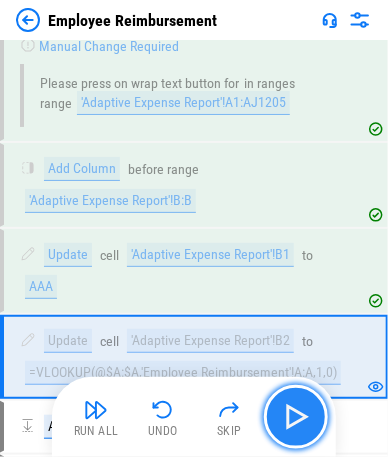 click at bounding box center [296, 417] 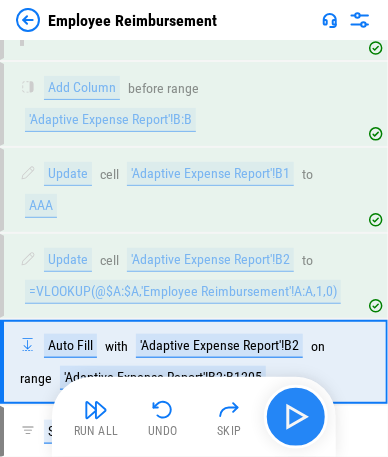 scroll, scrollTop: 3608, scrollLeft: 0, axis: vertical 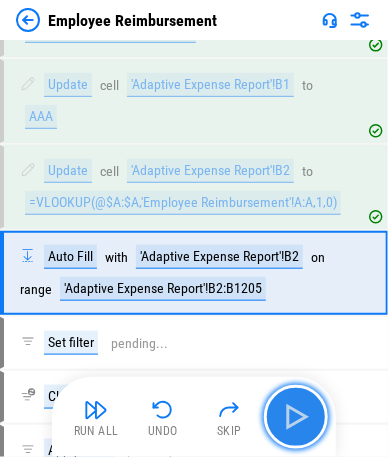 click at bounding box center [296, 417] 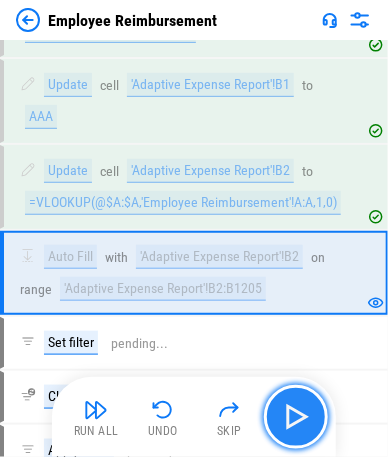 click at bounding box center [296, 417] 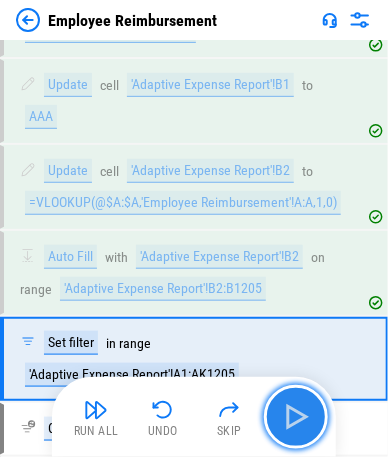 click at bounding box center (296, 417) 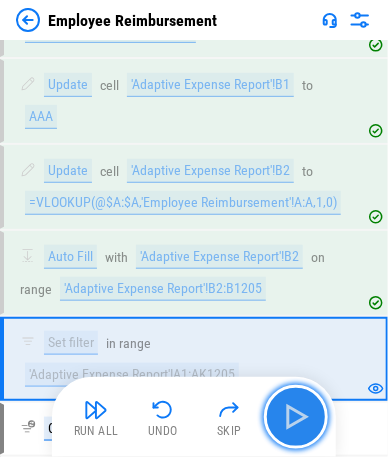 click at bounding box center [296, 417] 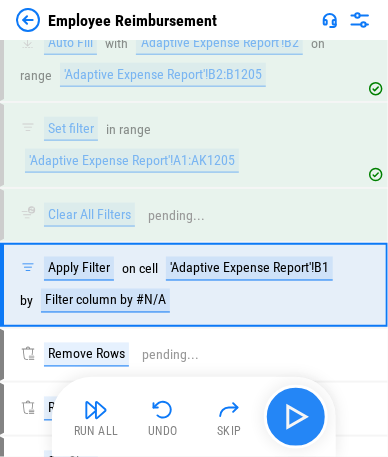 scroll, scrollTop: 3831, scrollLeft: 0, axis: vertical 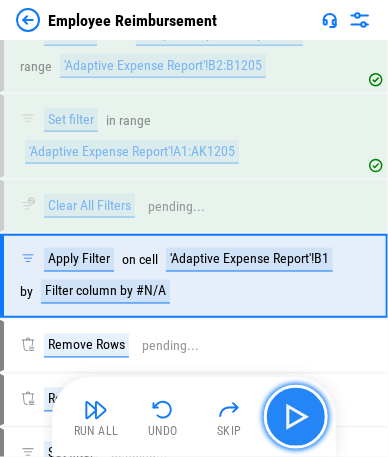 click at bounding box center [296, 417] 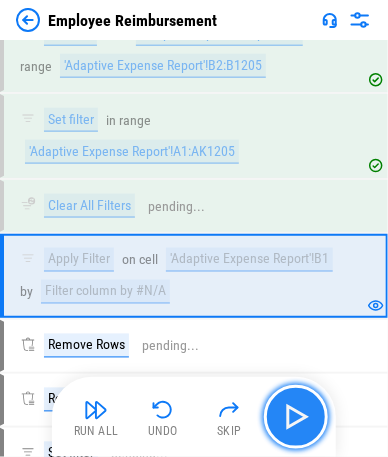 click at bounding box center [296, 417] 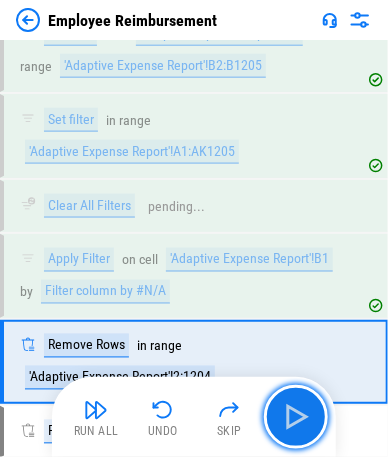 click at bounding box center (296, 417) 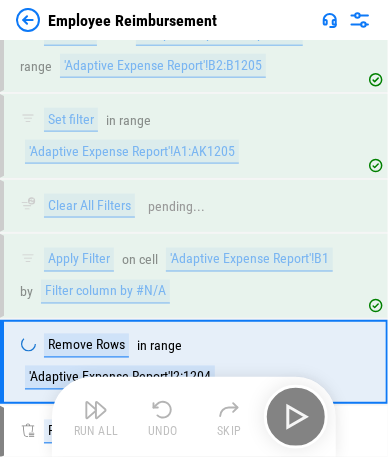click on "Run All Undo Skip" at bounding box center [196, 417] 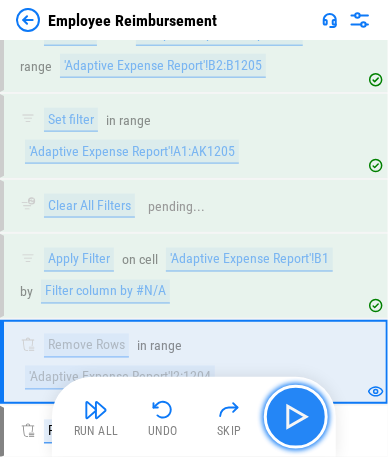click at bounding box center (296, 417) 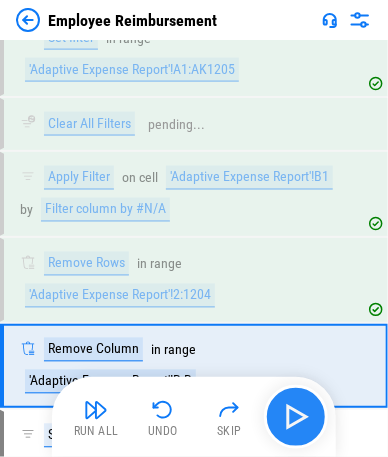 scroll, scrollTop: 4001, scrollLeft: 0, axis: vertical 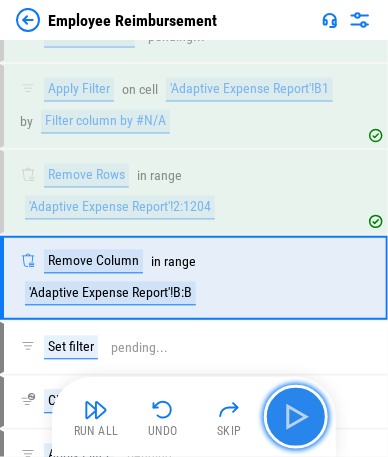 click at bounding box center [296, 417] 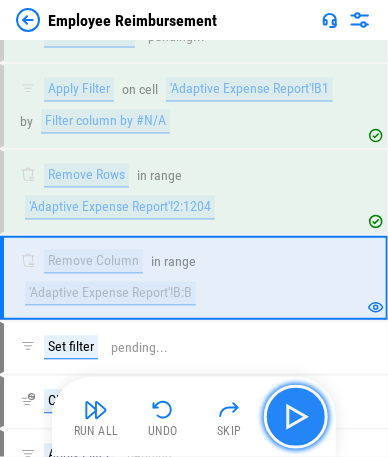 click at bounding box center [296, 417] 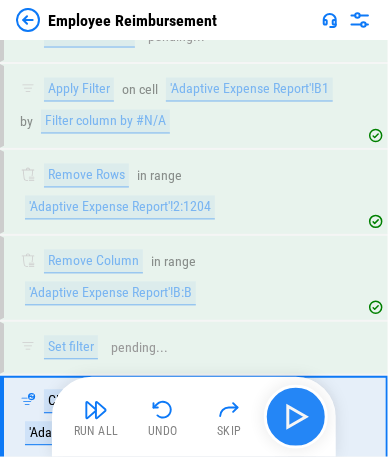 scroll, scrollTop: 4140, scrollLeft: 0, axis: vertical 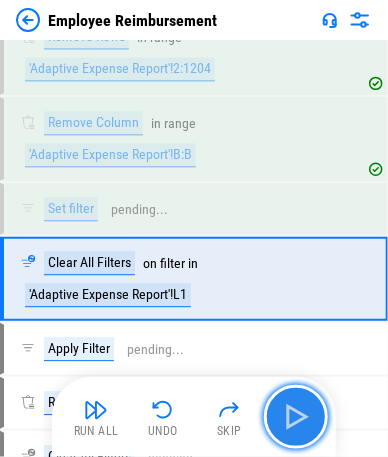 click at bounding box center [296, 417] 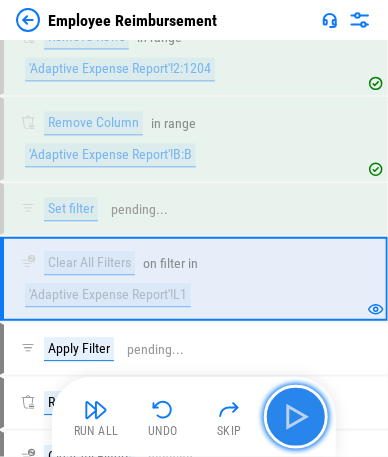 click at bounding box center (296, 417) 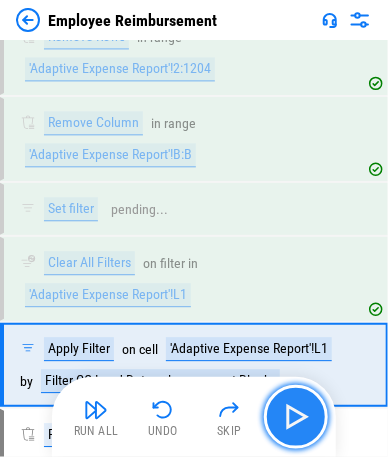 click at bounding box center (296, 417) 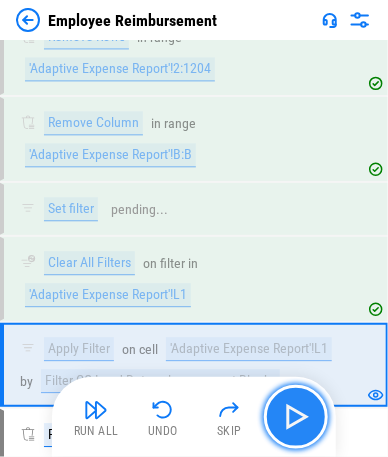 click at bounding box center (296, 417) 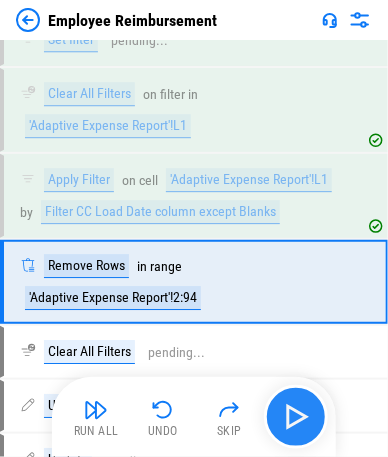 scroll, scrollTop: 4310, scrollLeft: 0, axis: vertical 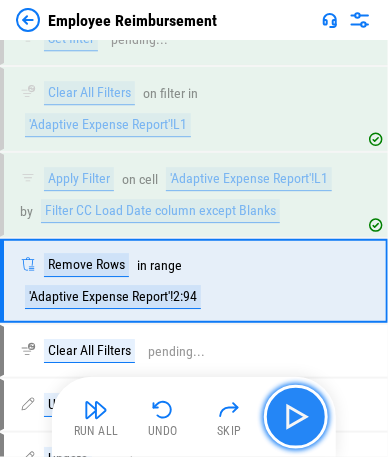 click at bounding box center [296, 417] 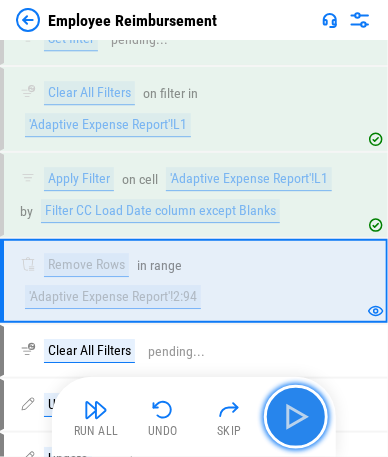 click at bounding box center [296, 417] 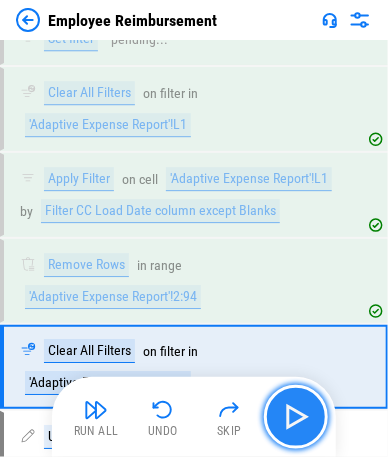click at bounding box center (296, 417) 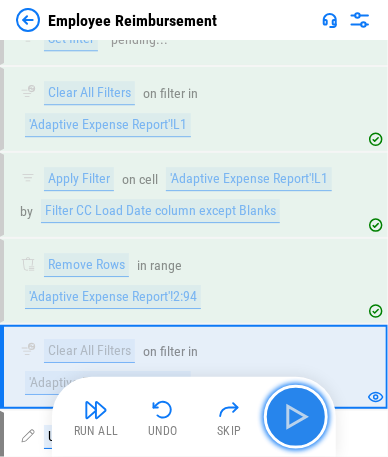click at bounding box center [296, 417] 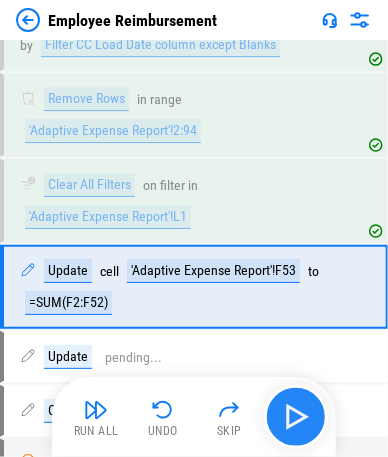 scroll, scrollTop: 4479, scrollLeft: 0, axis: vertical 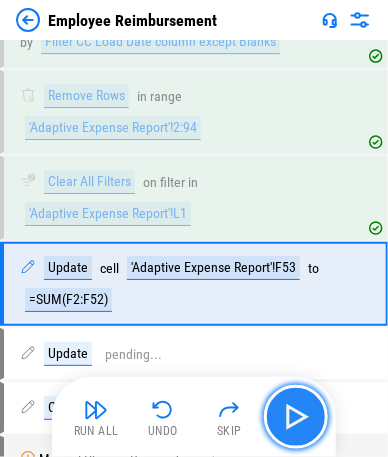 click at bounding box center [296, 417] 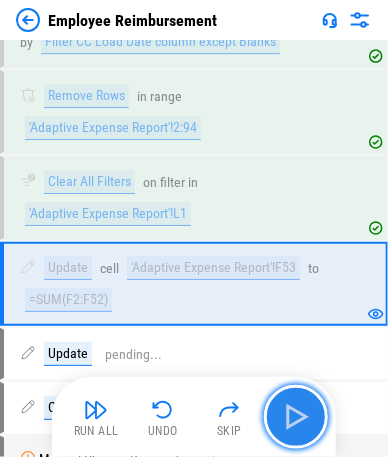 click at bounding box center (296, 417) 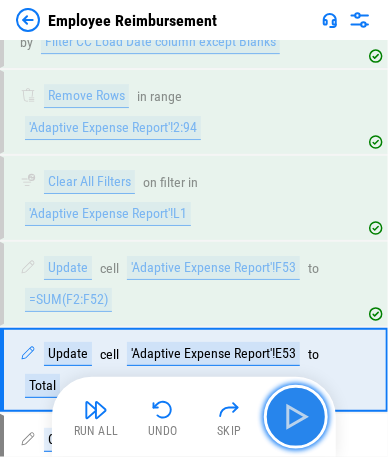 click at bounding box center [296, 417] 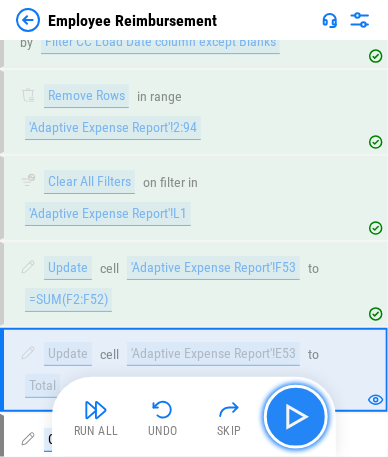 click at bounding box center [296, 417] 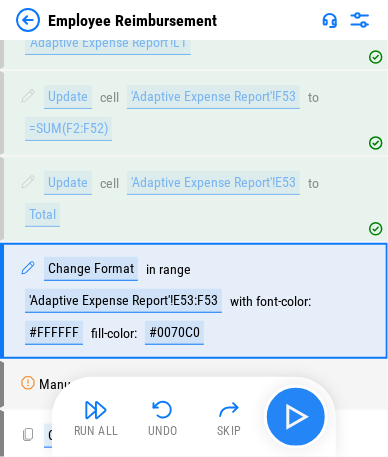 scroll, scrollTop: 4665, scrollLeft: 0, axis: vertical 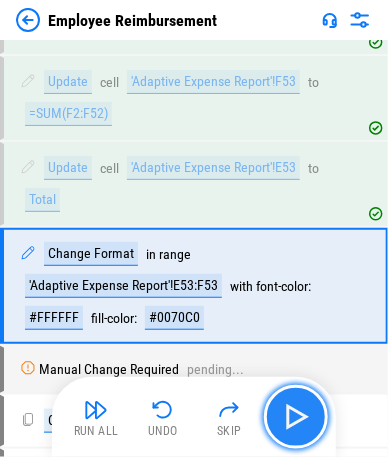 click at bounding box center [296, 417] 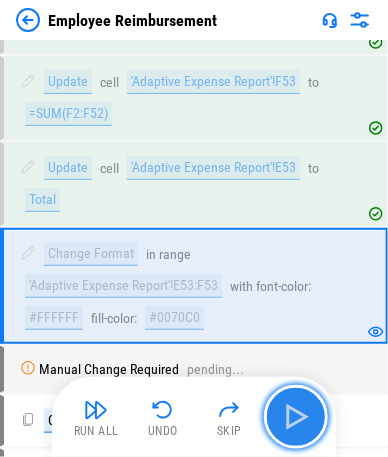 click at bounding box center [296, 417] 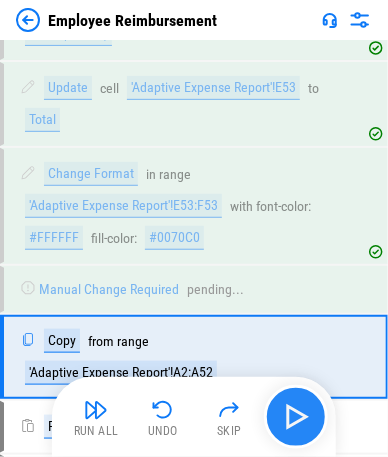 scroll, scrollTop: 4815, scrollLeft: 0, axis: vertical 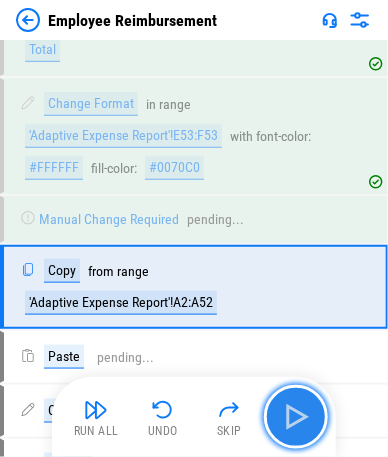click at bounding box center [296, 417] 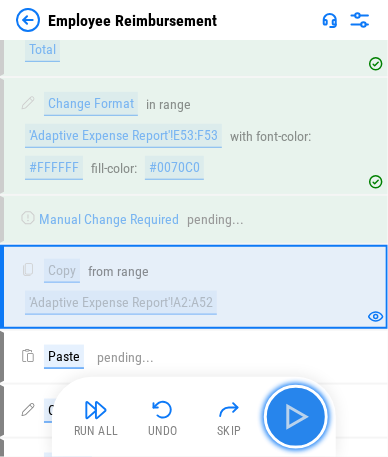 click at bounding box center [296, 417] 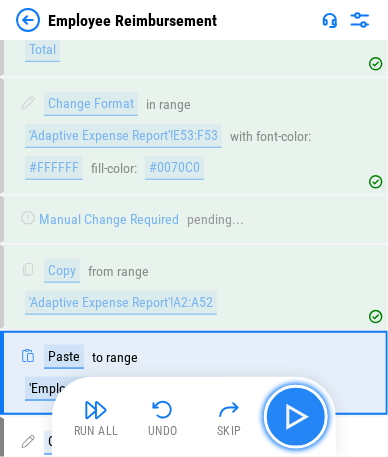 click at bounding box center (296, 417) 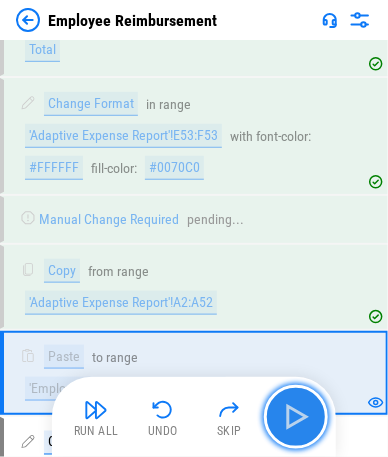 click at bounding box center (296, 417) 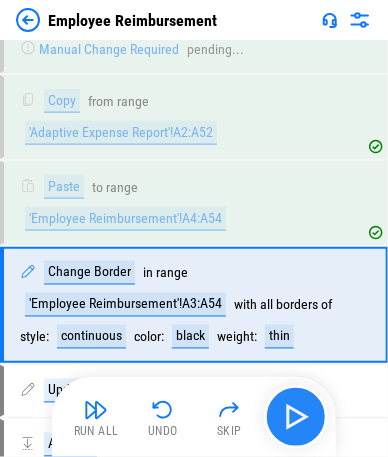 scroll, scrollTop: 5000, scrollLeft: 0, axis: vertical 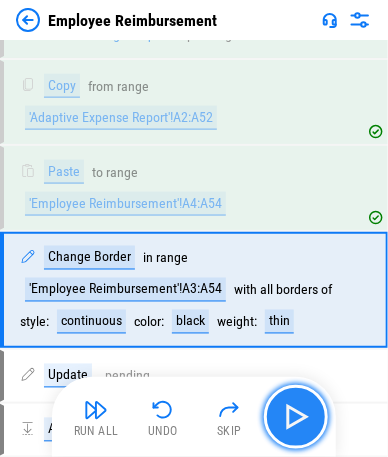 click at bounding box center (296, 417) 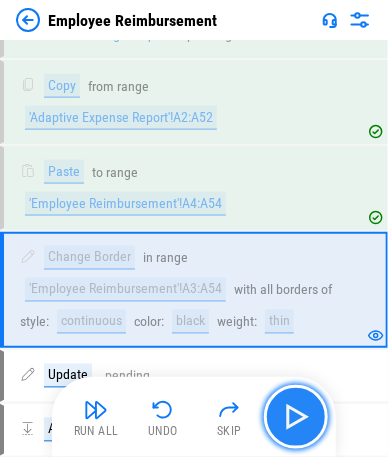 click at bounding box center [296, 417] 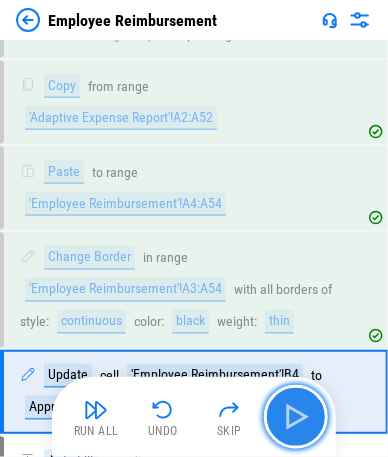 click at bounding box center (296, 417) 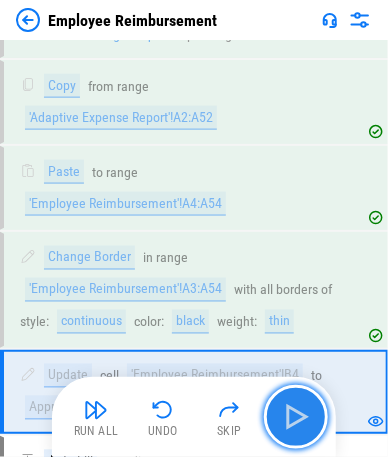 click at bounding box center [296, 417] 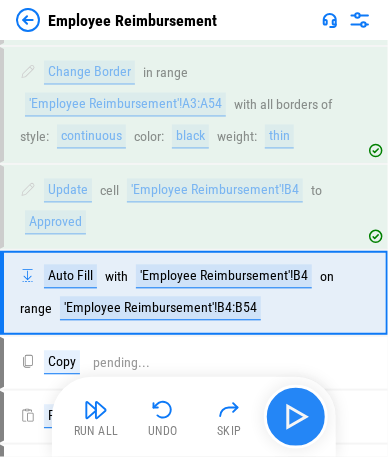 scroll, scrollTop: 5186, scrollLeft: 0, axis: vertical 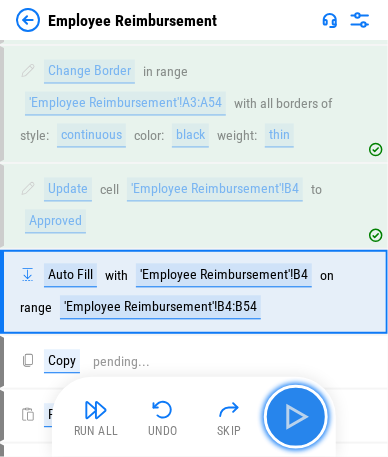 click at bounding box center [296, 417] 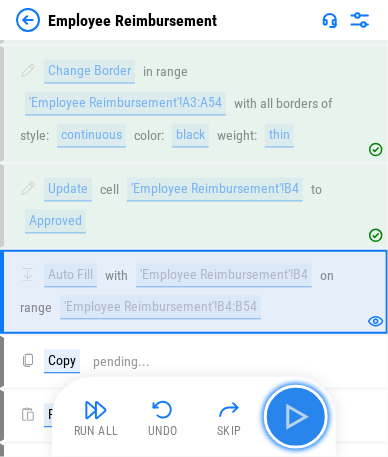 click at bounding box center (296, 417) 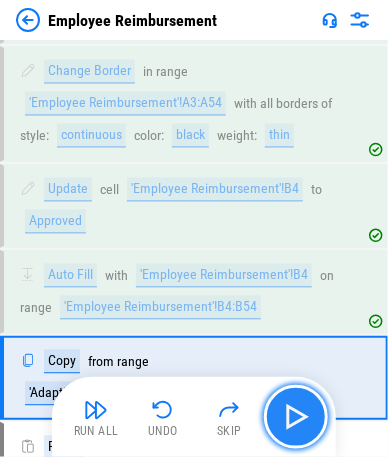 click at bounding box center [296, 417] 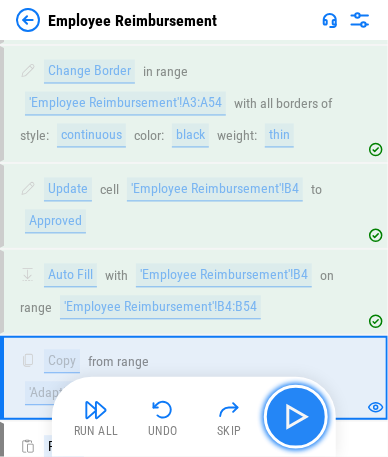 click at bounding box center [296, 417] 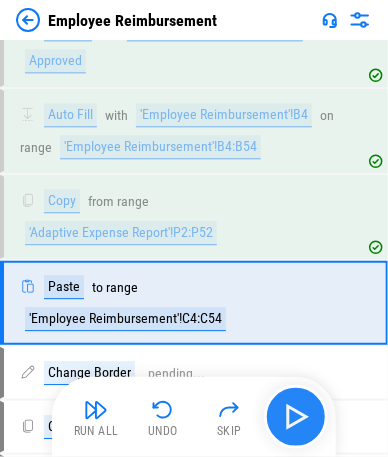 scroll, scrollTop: 5356, scrollLeft: 0, axis: vertical 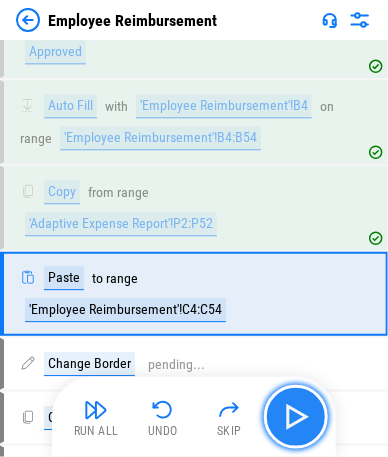 click at bounding box center (296, 417) 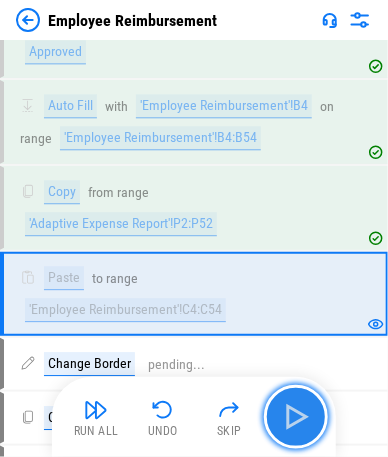 click at bounding box center (296, 417) 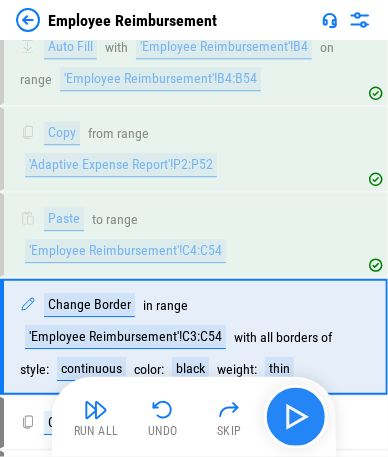 scroll, scrollTop: 5457, scrollLeft: 0, axis: vertical 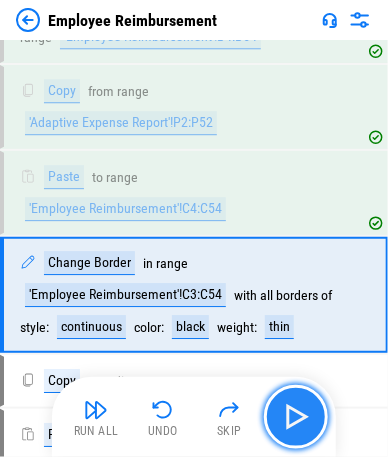 click at bounding box center [296, 417] 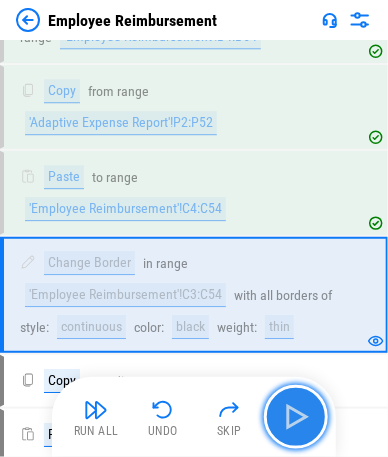 click at bounding box center [296, 417] 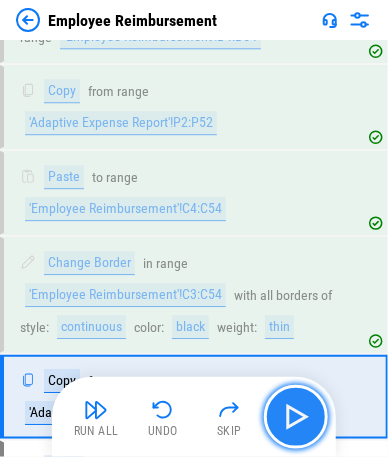 click at bounding box center [296, 417] 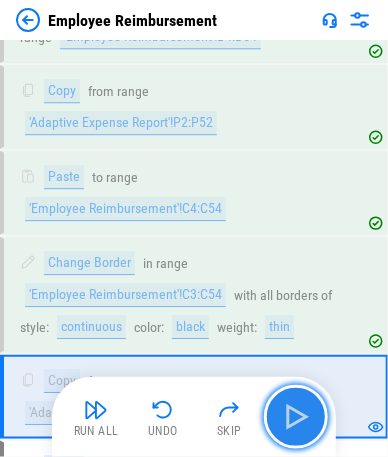 click at bounding box center (296, 417) 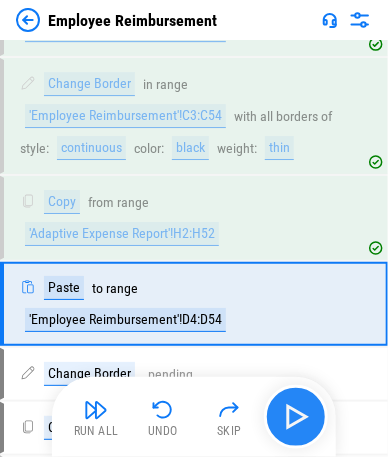 scroll, scrollTop: 5643, scrollLeft: 0, axis: vertical 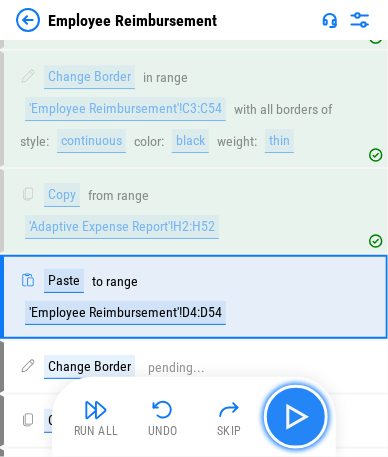click at bounding box center (296, 417) 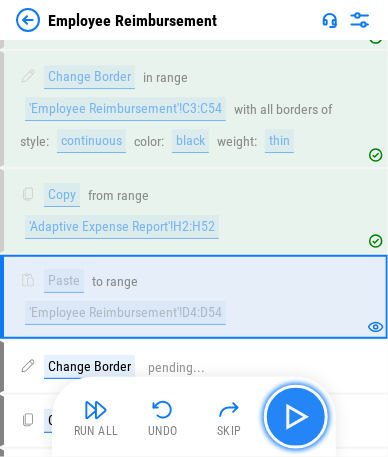 click at bounding box center [296, 417] 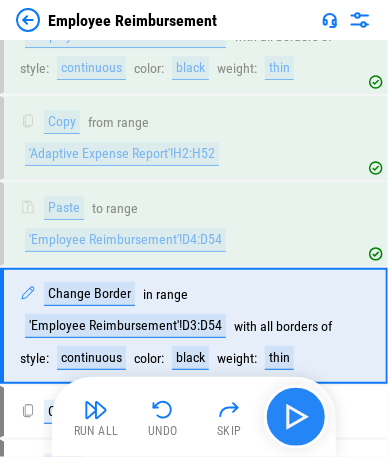 scroll, scrollTop: 5744, scrollLeft: 0, axis: vertical 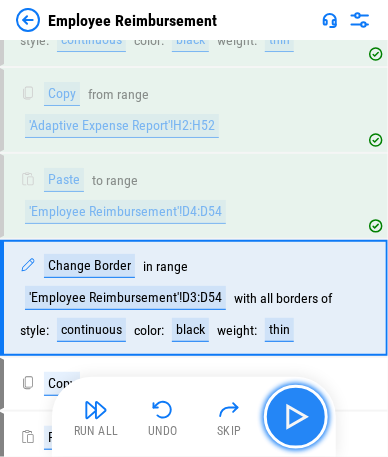 click at bounding box center [296, 417] 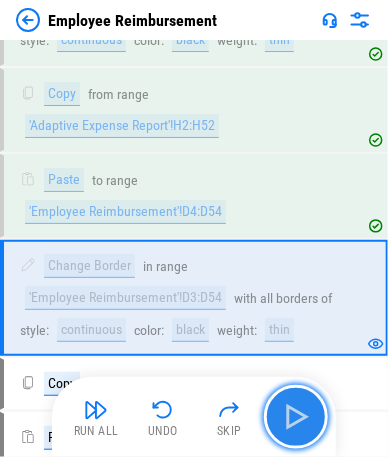 click at bounding box center [296, 417] 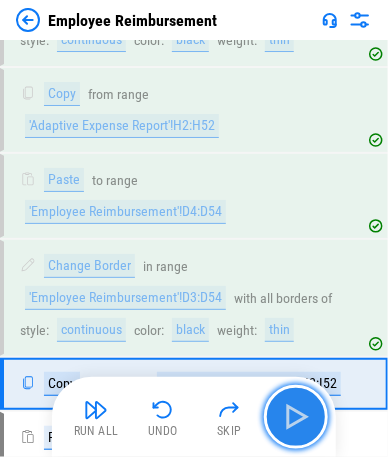 click at bounding box center (296, 417) 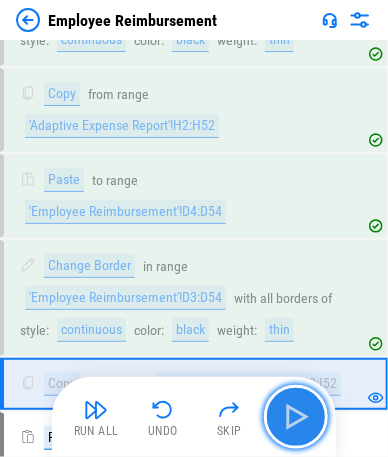 click at bounding box center [296, 417] 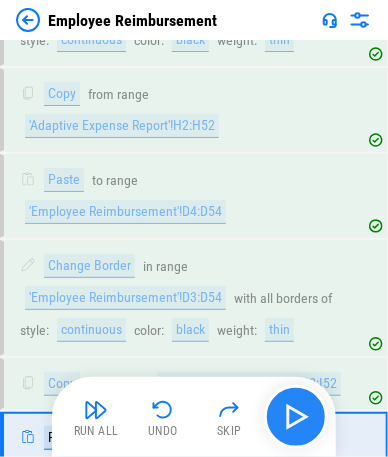 scroll, scrollTop: 5882, scrollLeft: 0, axis: vertical 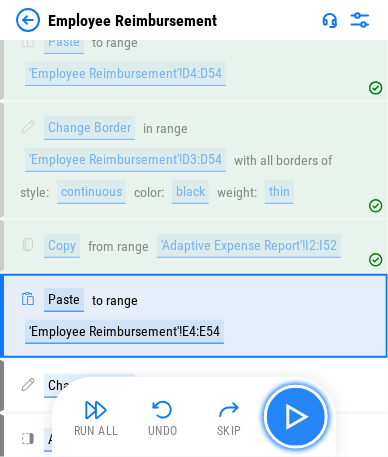 click at bounding box center (296, 417) 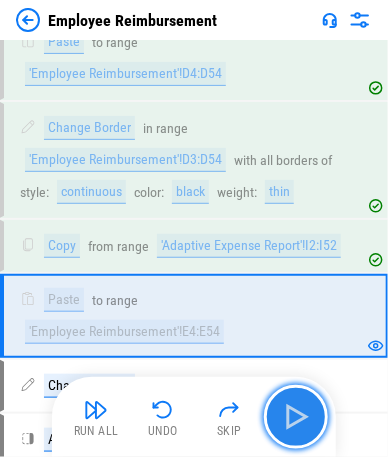 click at bounding box center (296, 417) 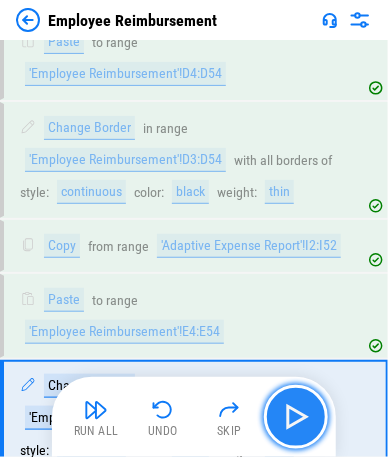 click at bounding box center (296, 417) 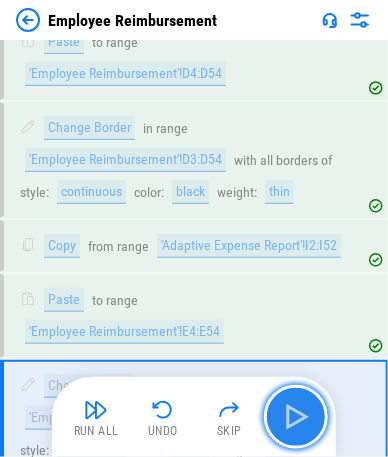 click at bounding box center [296, 417] 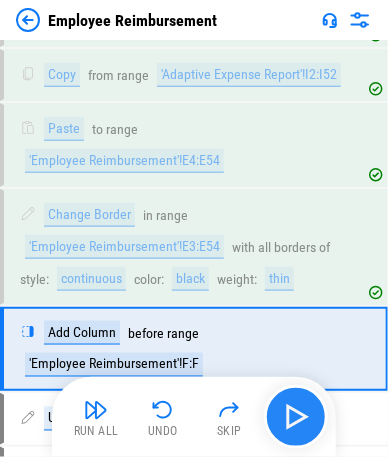 scroll, scrollTop: 6068, scrollLeft: 0, axis: vertical 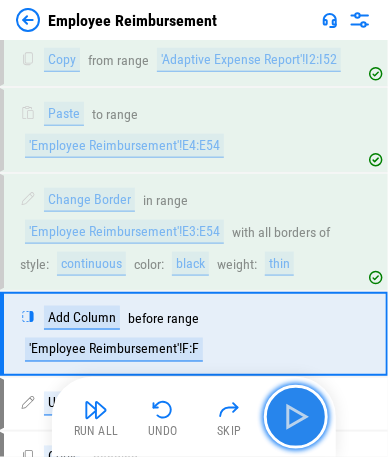 click at bounding box center (296, 417) 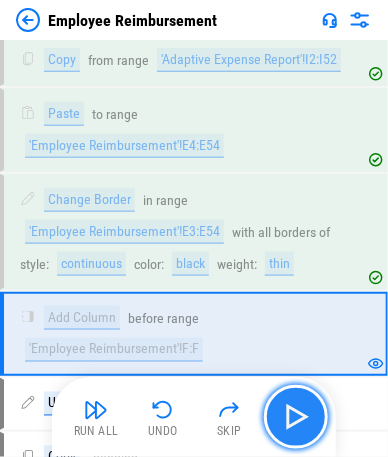 click at bounding box center (296, 417) 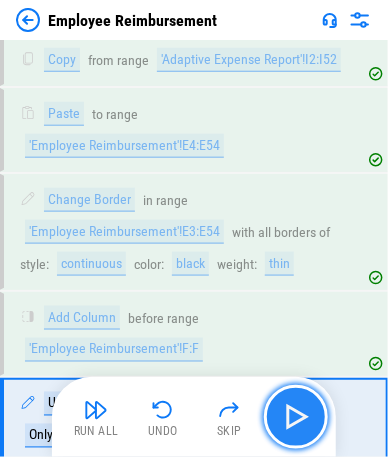 click at bounding box center [296, 417] 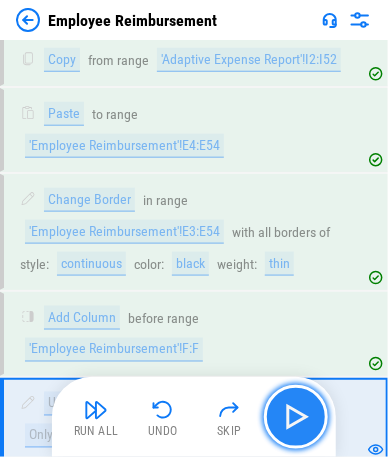 click at bounding box center (296, 417) 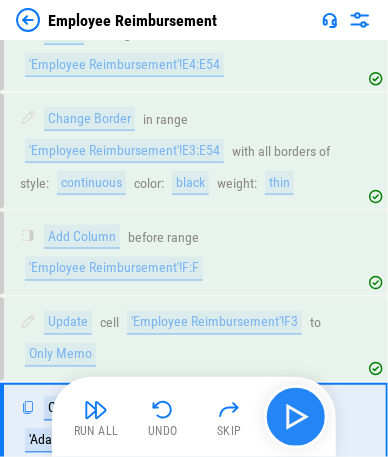 scroll, scrollTop: 6237, scrollLeft: 0, axis: vertical 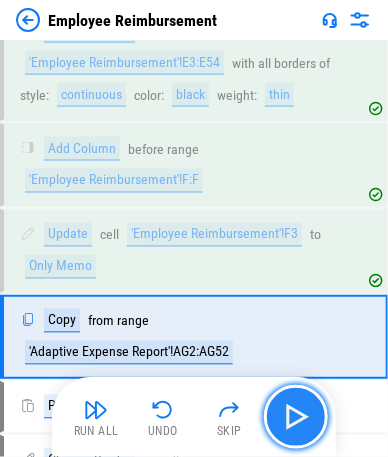 click at bounding box center [296, 417] 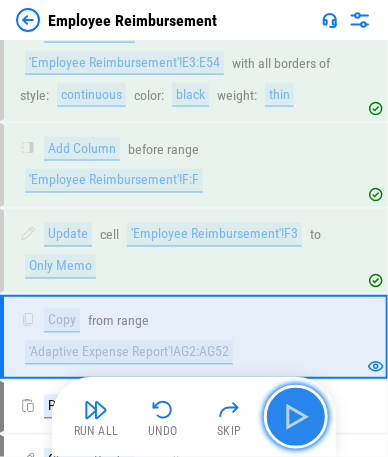 click at bounding box center [296, 417] 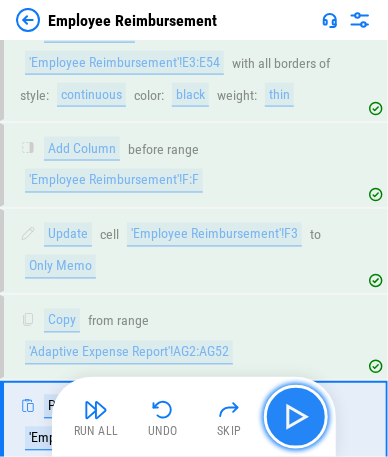 click at bounding box center [296, 417] 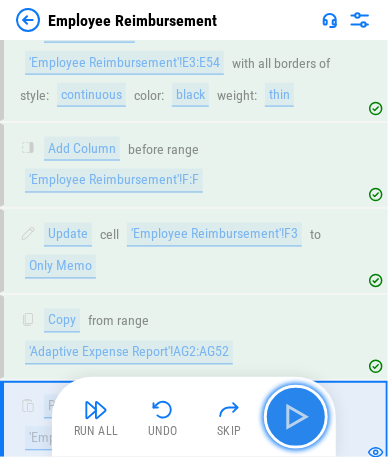 click at bounding box center [296, 417] 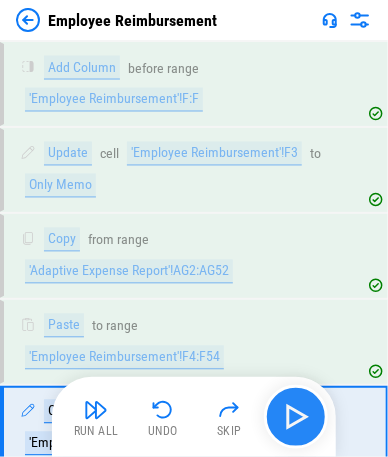 scroll, scrollTop: 6391, scrollLeft: 0, axis: vertical 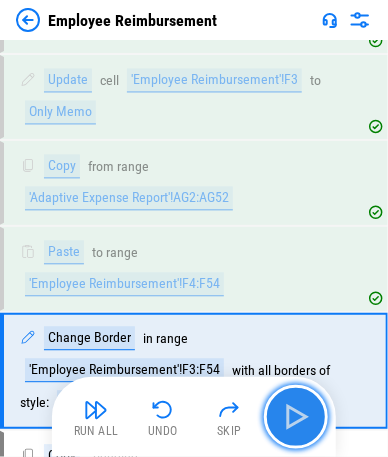 click at bounding box center (296, 417) 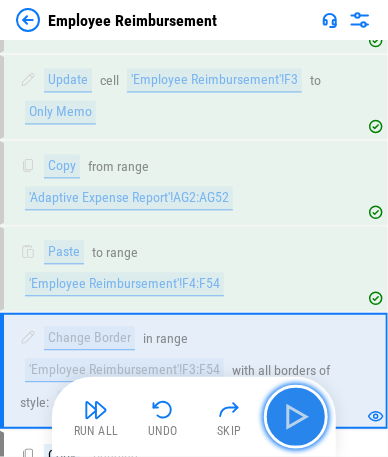 click at bounding box center (296, 417) 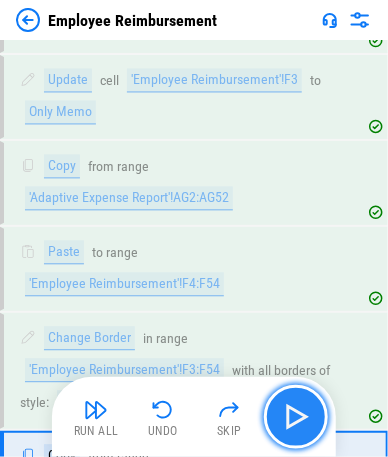 click at bounding box center [296, 417] 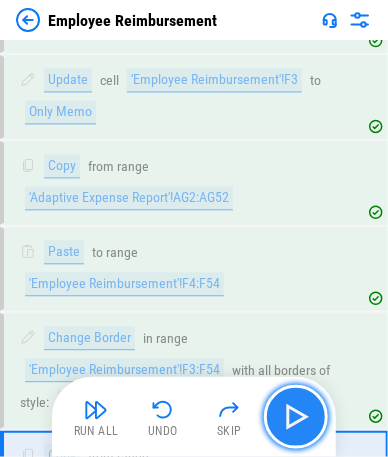 click at bounding box center [296, 417] 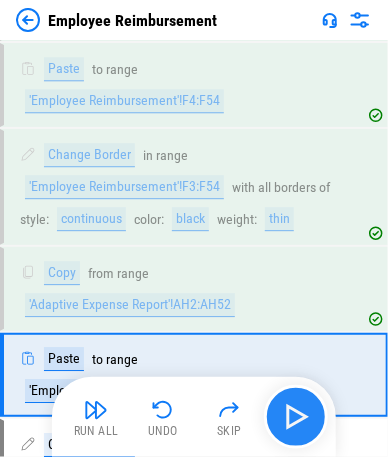 scroll, scrollTop: 6577, scrollLeft: 0, axis: vertical 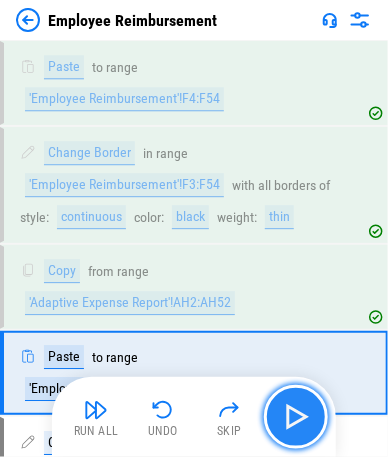 click at bounding box center (296, 417) 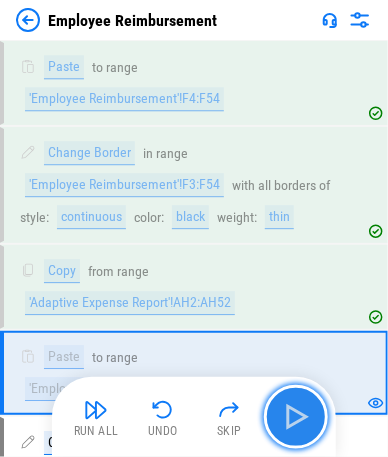 click at bounding box center [296, 417] 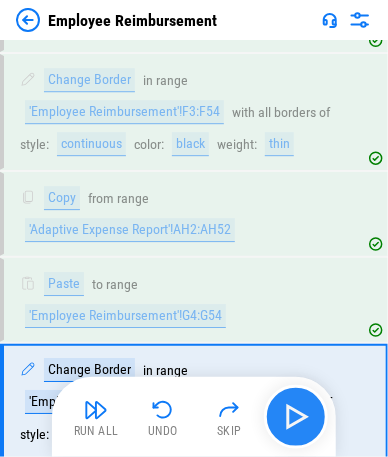 scroll, scrollTop: 6678, scrollLeft: 0, axis: vertical 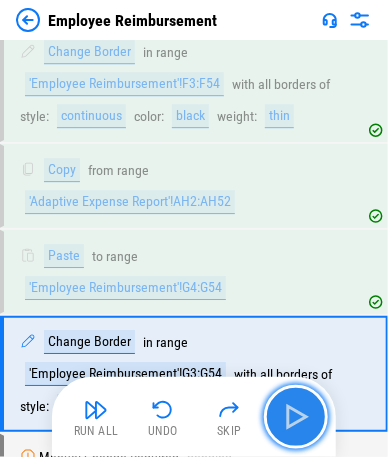 click at bounding box center (296, 417) 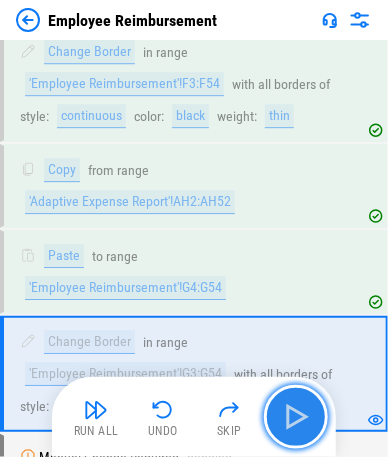 click at bounding box center [296, 417] 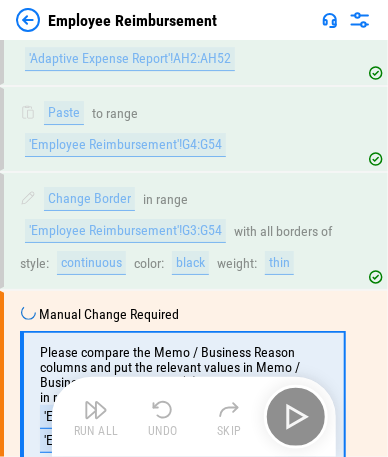 scroll, scrollTop: 6824, scrollLeft: 0, axis: vertical 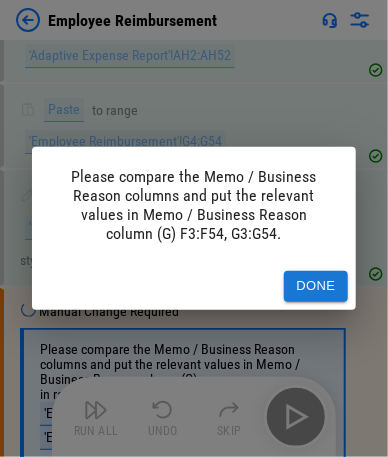 click on "Please compare the Memo / Business Reason columns and put the relevant values in Memo / Business Reason column (G)
F3:F54, G3:G54. Done" at bounding box center (194, 228) 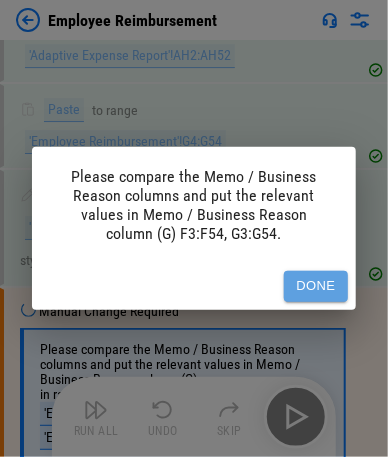 click on "Done" at bounding box center [316, 286] 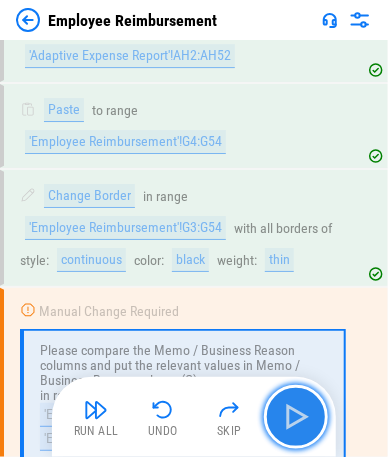 click at bounding box center [296, 417] 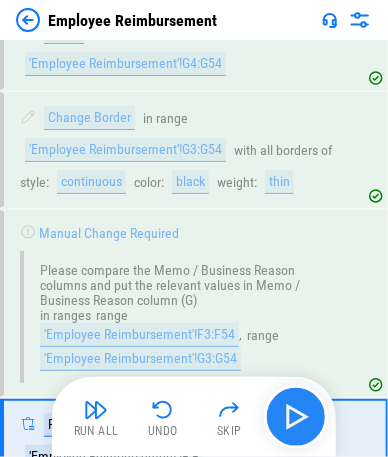 scroll, scrollTop: 6951, scrollLeft: 0, axis: vertical 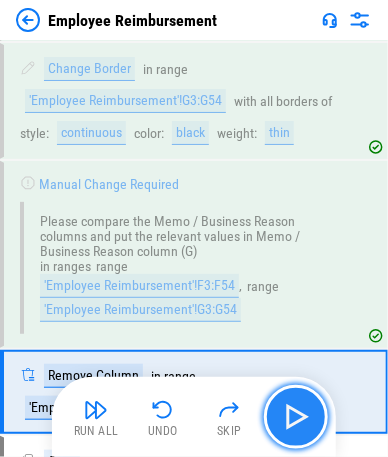 click at bounding box center [296, 417] 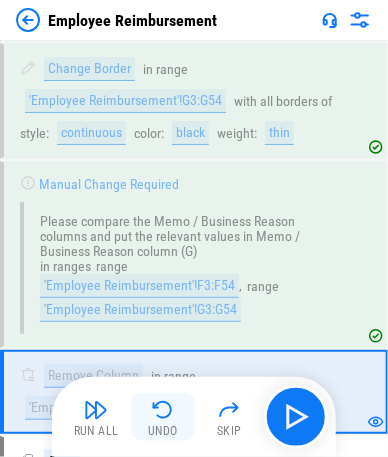 click on "Undo" at bounding box center (163, 431) 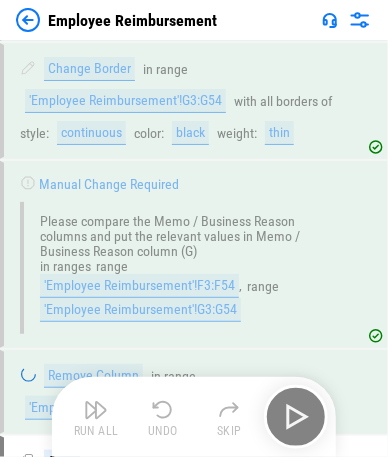 click on "Run All Undo Skip" at bounding box center [196, 417] 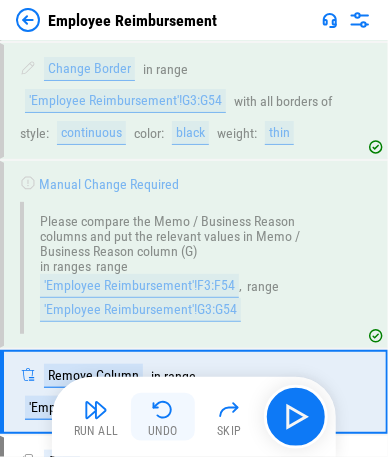 click at bounding box center (163, 410) 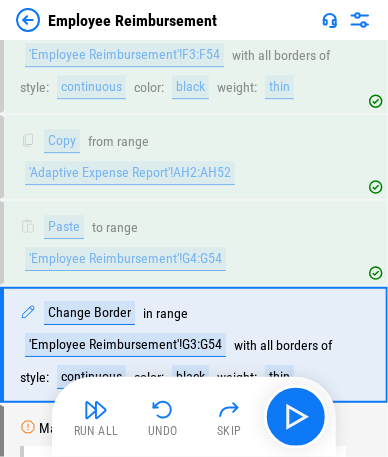 scroll, scrollTop: 6678, scrollLeft: 0, axis: vertical 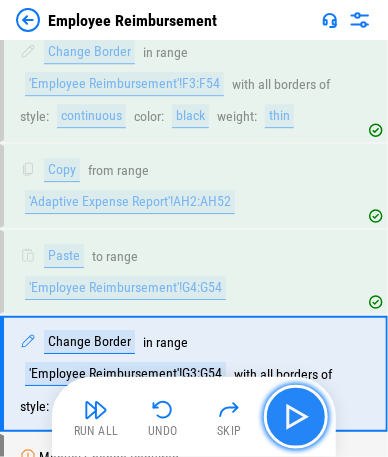 click at bounding box center [296, 417] 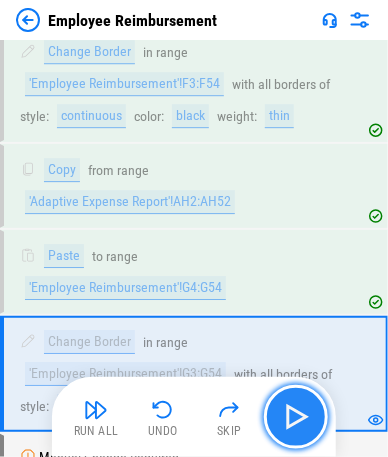 click at bounding box center (296, 417) 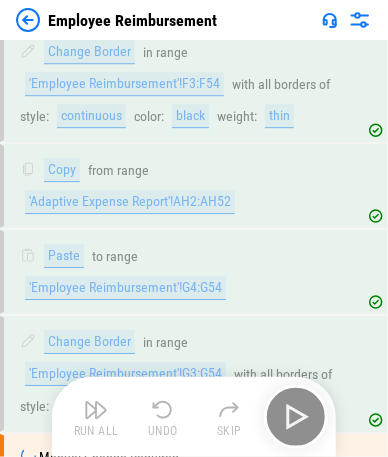 scroll, scrollTop: 6824, scrollLeft: 0, axis: vertical 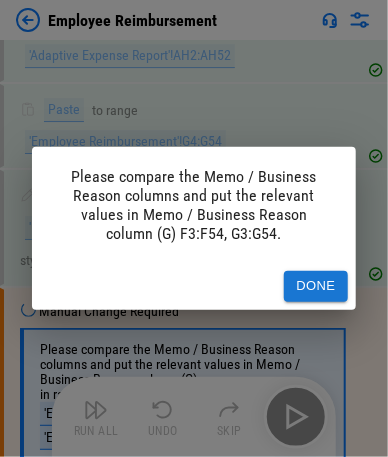 click on "Please compare the Memo / Business Reason columns and put the relevant values in Memo / Business Reason column (G)
F3:F54, G3:G54. Done" at bounding box center (194, 228) 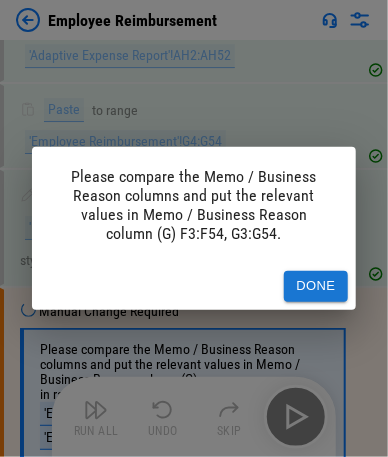 click on "Done" at bounding box center [316, 286] 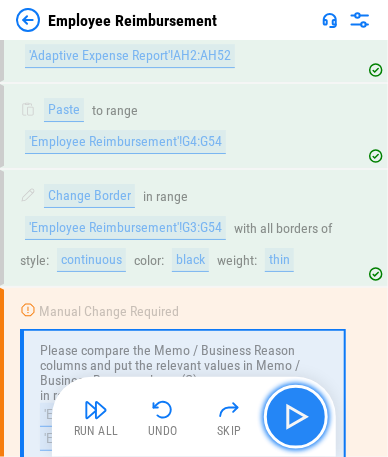 click at bounding box center (296, 417) 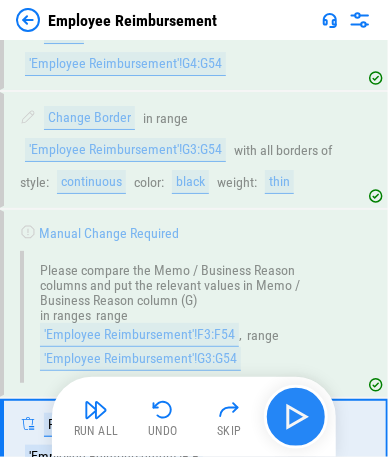 scroll, scrollTop: 6951, scrollLeft: 0, axis: vertical 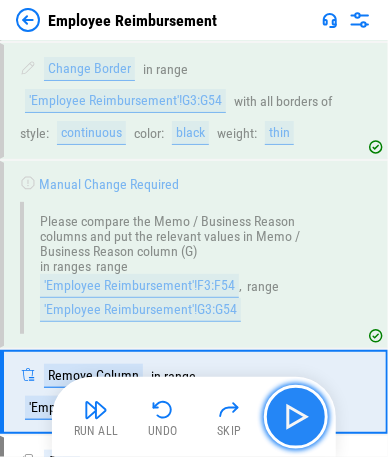 click at bounding box center [296, 417] 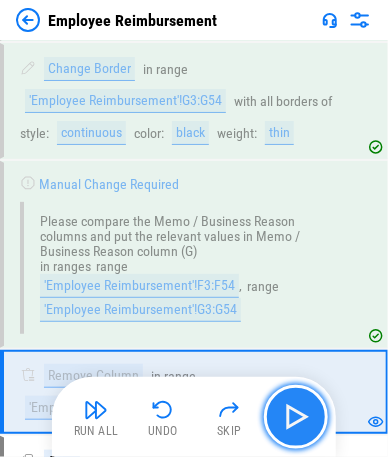 click at bounding box center [296, 417] 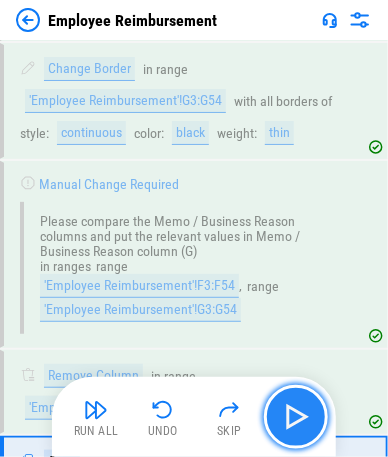 click at bounding box center (296, 417) 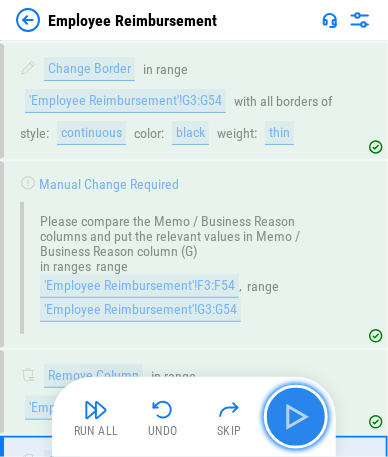 click at bounding box center [296, 417] 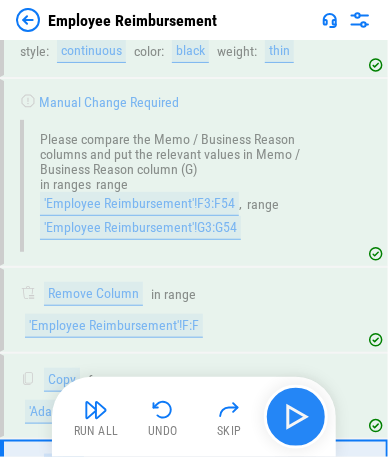 scroll, scrollTop: 7121, scrollLeft: 0, axis: vertical 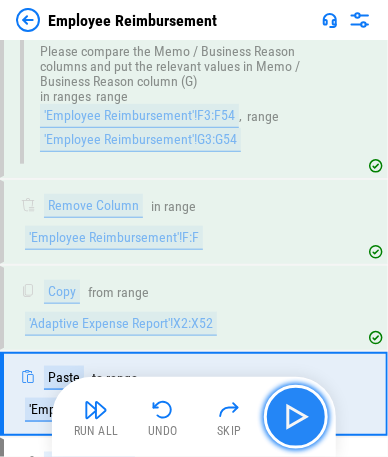 click at bounding box center (296, 417) 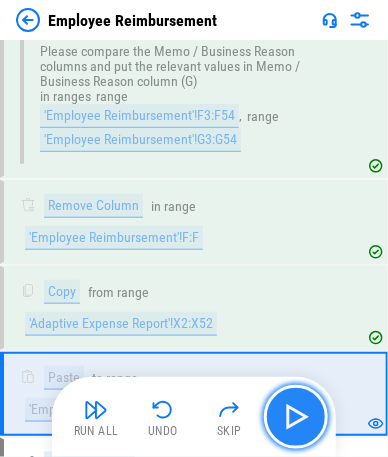 click at bounding box center [296, 417] 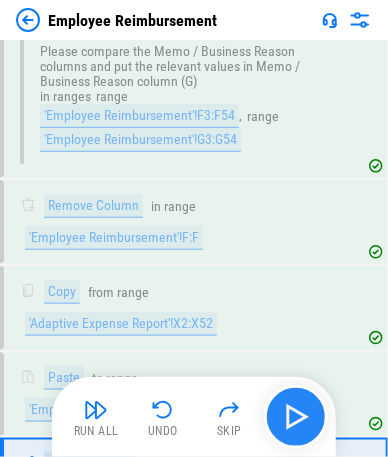 scroll, scrollTop: 7222, scrollLeft: 0, axis: vertical 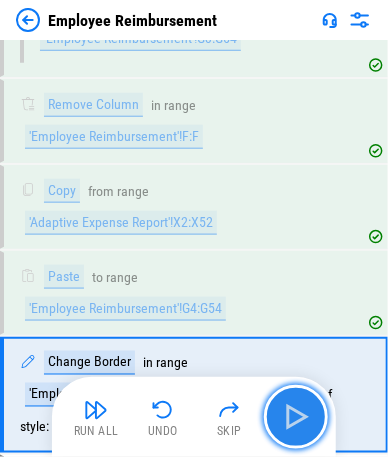 click at bounding box center [296, 417] 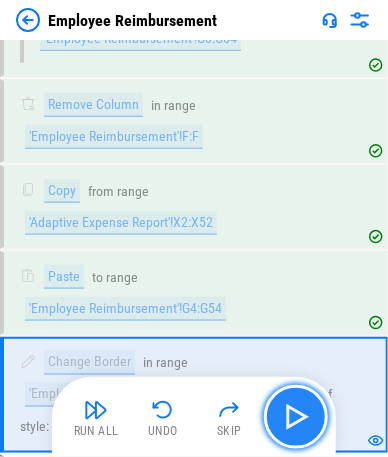 click at bounding box center [296, 417] 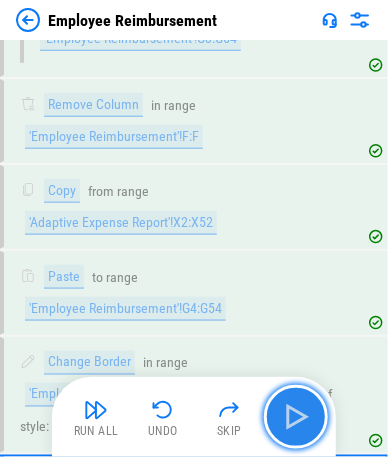 click at bounding box center (296, 417) 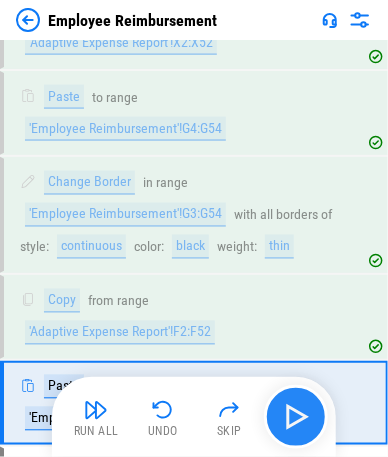scroll, scrollTop: 7408, scrollLeft: 0, axis: vertical 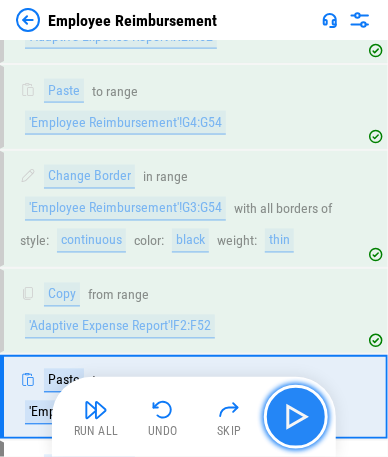 click at bounding box center [296, 417] 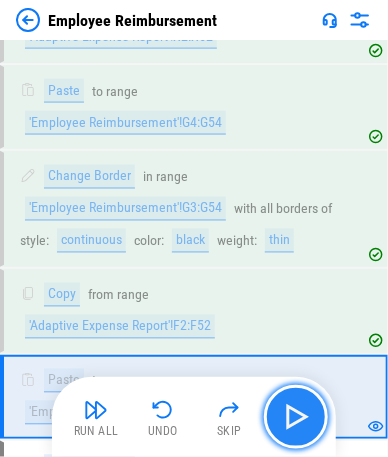 click at bounding box center [296, 417] 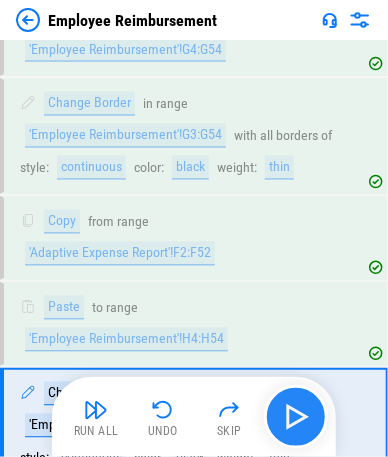 scroll, scrollTop: 7509, scrollLeft: 0, axis: vertical 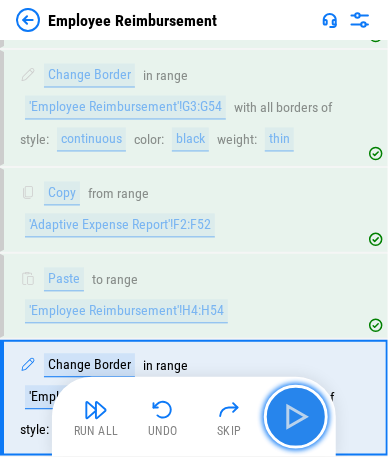 click at bounding box center (296, 417) 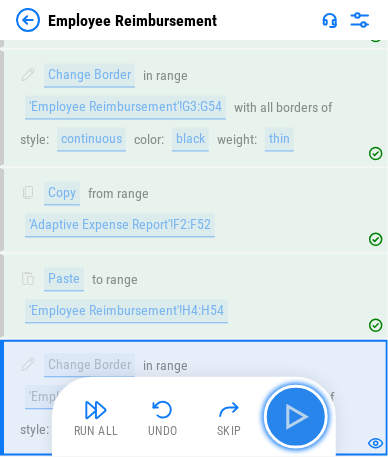 click at bounding box center (296, 417) 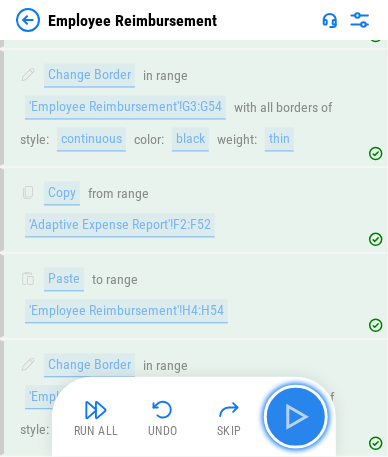 click at bounding box center [296, 417] 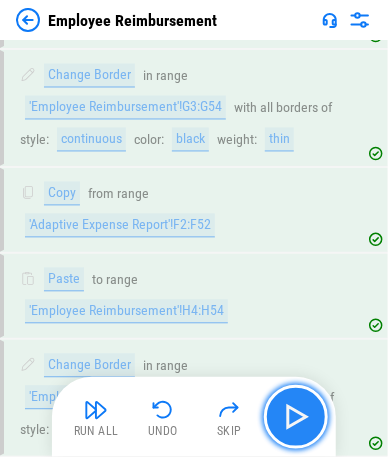 click at bounding box center (296, 417) 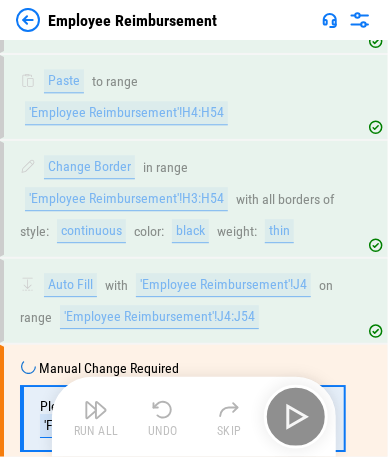 scroll, scrollTop: 7713, scrollLeft: 0, axis: vertical 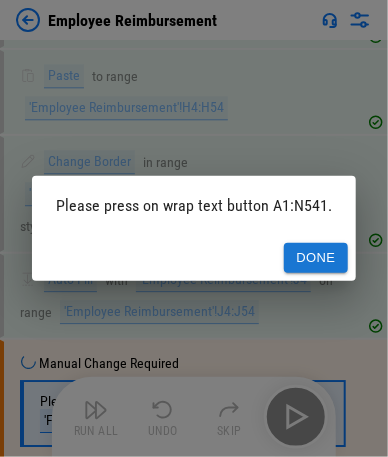 click on "Please press on wrap text button
A1:N541. Done" at bounding box center [194, 228] 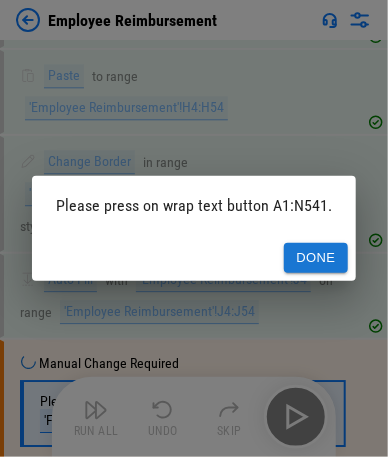 click on "Done" at bounding box center (316, 258) 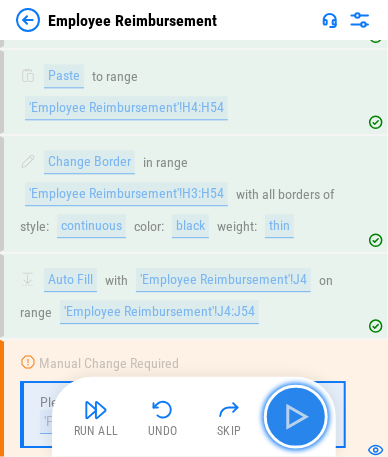 click at bounding box center [296, 417] 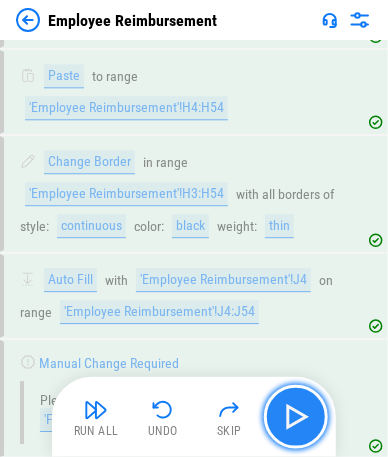click at bounding box center [296, 417] 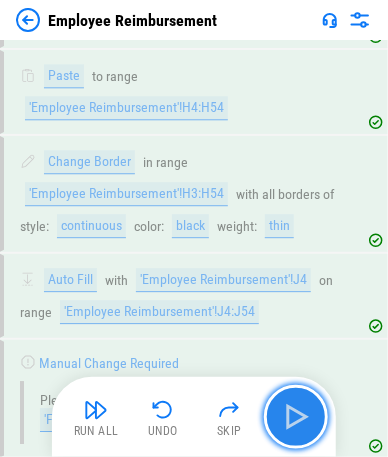 click at bounding box center [296, 417] 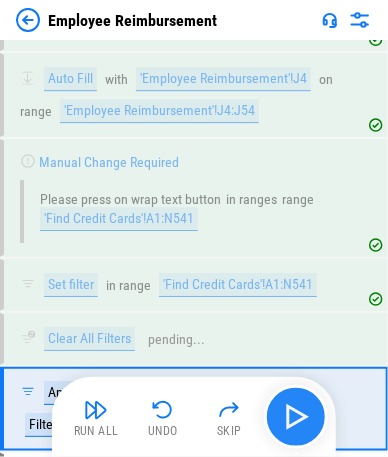 scroll, scrollTop: 7919, scrollLeft: 0, axis: vertical 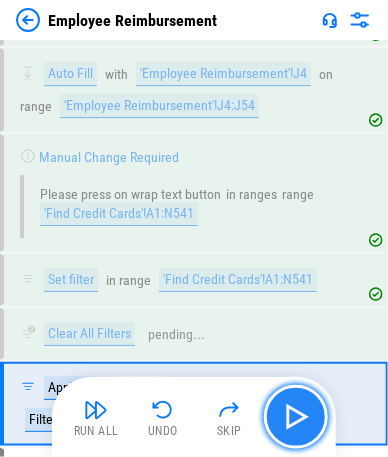 click at bounding box center [296, 417] 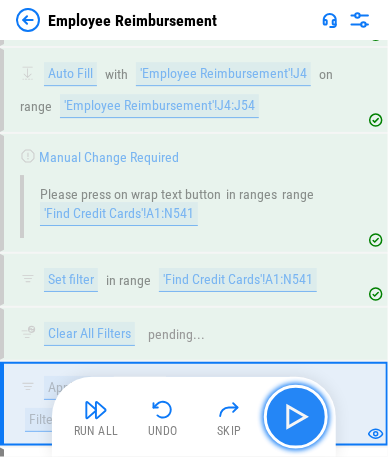 click at bounding box center [296, 417] 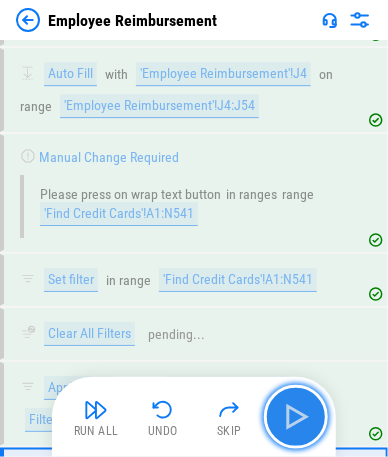 click at bounding box center [296, 417] 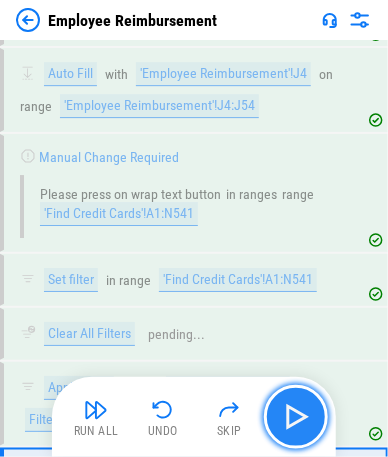 click at bounding box center [296, 417] 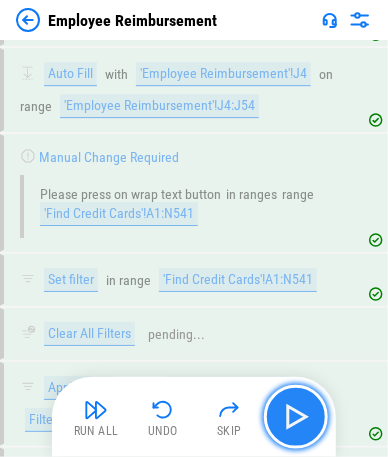 click at bounding box center (296, 417) 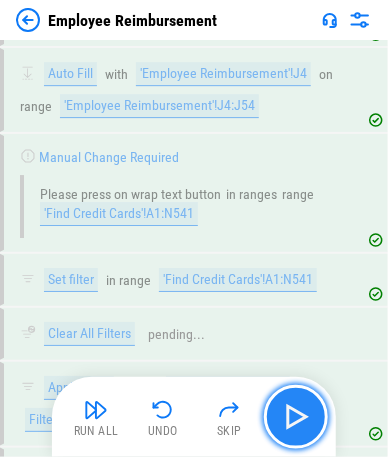 click at bounding box center (296, 417) 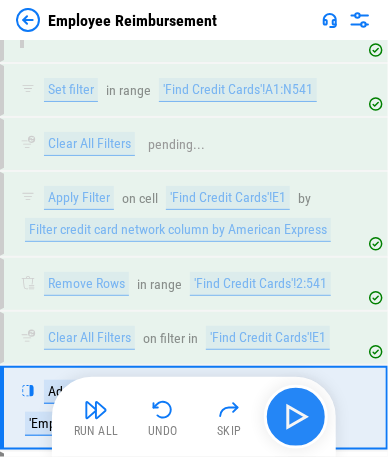 scroll, scrollTop: 8111, scrollLeft: 0, axis: vertical 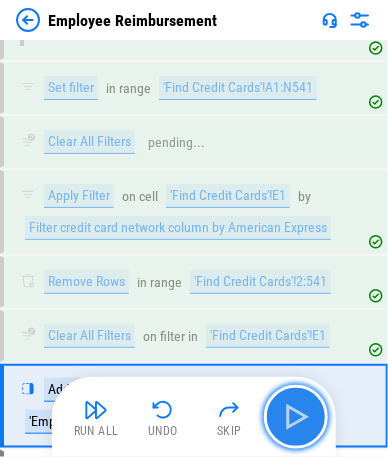 click at bounding box center [296, 417] 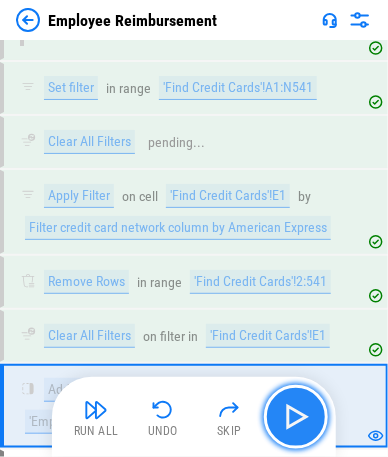 click at bounding box center (296, 417) 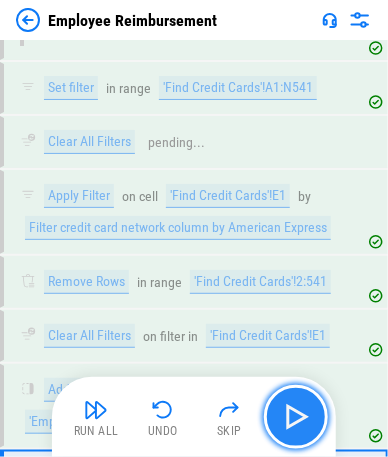 click at bounding box center [296, 417] 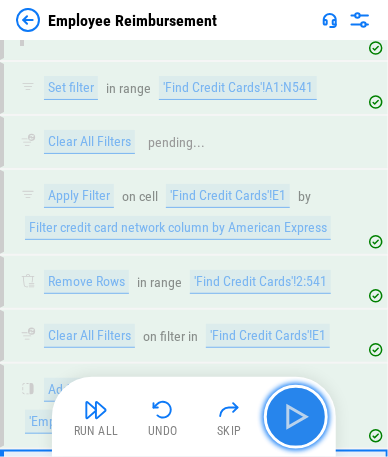 click at bounding box center (296, 417) 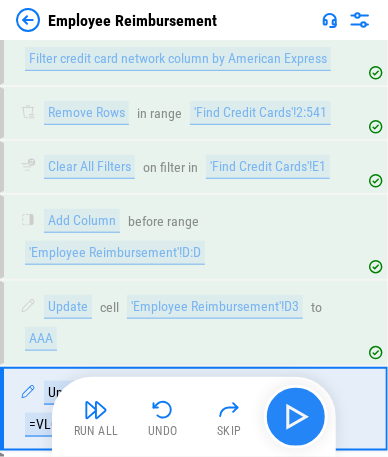 scroll, scrollTop: 8281, scrollLeft: 0, axis: vertical 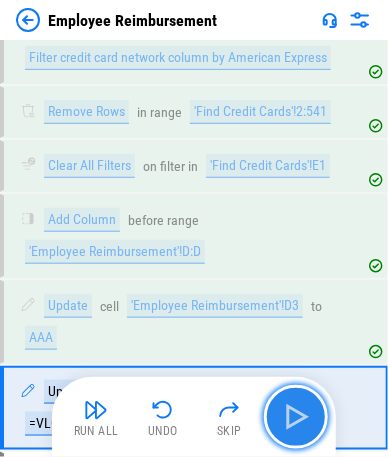 click at bounding box center [296, 417] 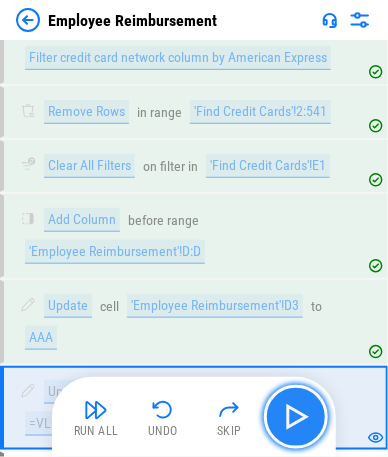 click at bounding box center [296, 417] 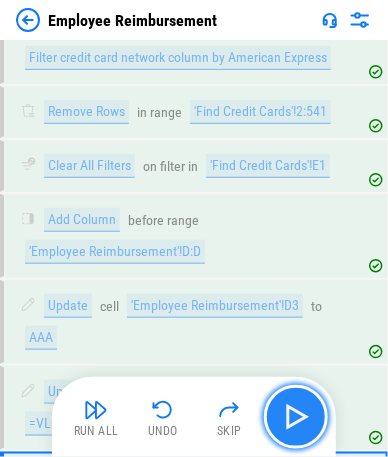 click at bounding box center [296, 417] 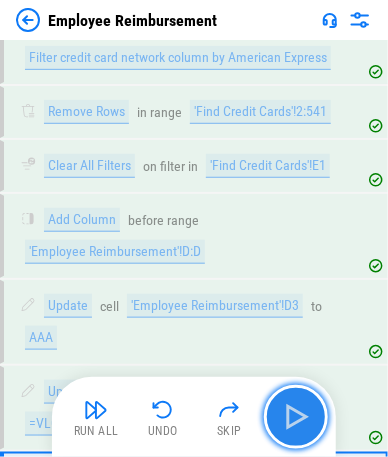 click at bounding box center (296, 417) 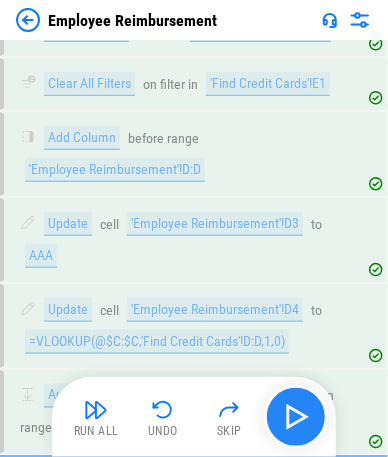 scroll, scrollTop: 8450, scrollLeft: 0, axis: vertical 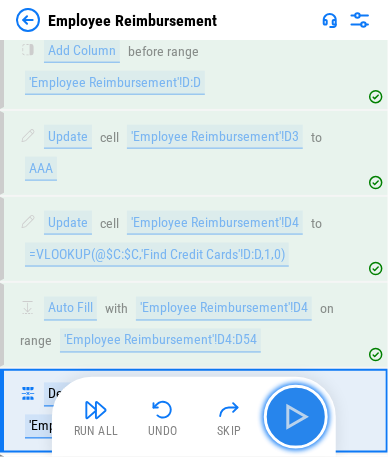 click at bounding box center (296, 417) 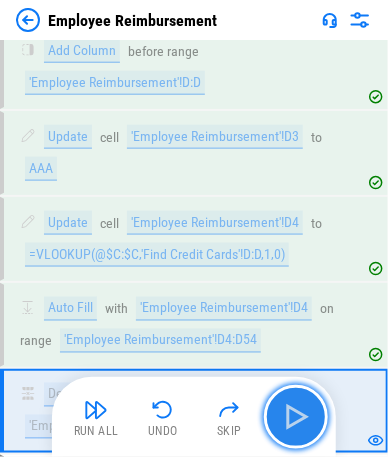 click at bounding box center (296, 417) 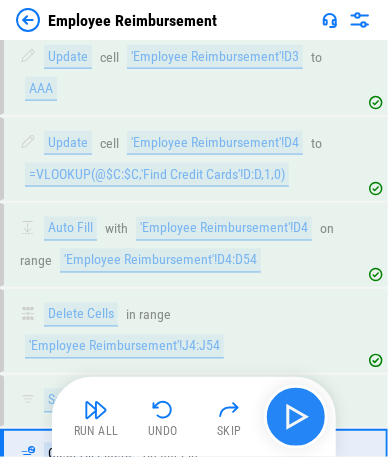 scroll, scrollTop: 8589, scrollLeft: 0, axis: vertical 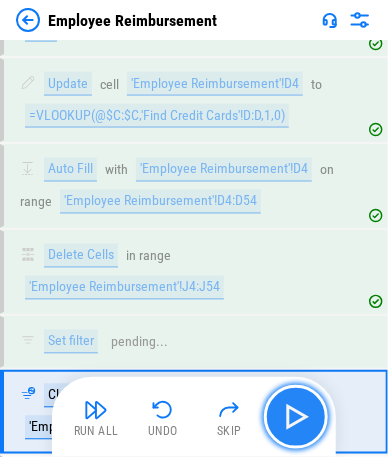click at bounding box center [296, 417] 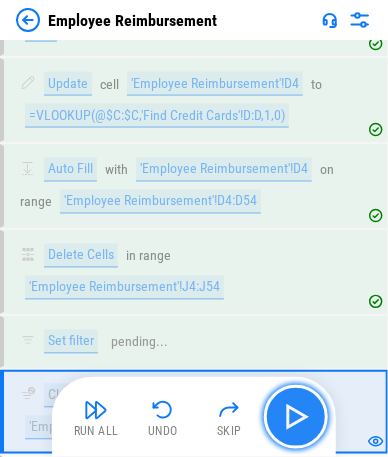 click at bounding box center (296, 417) 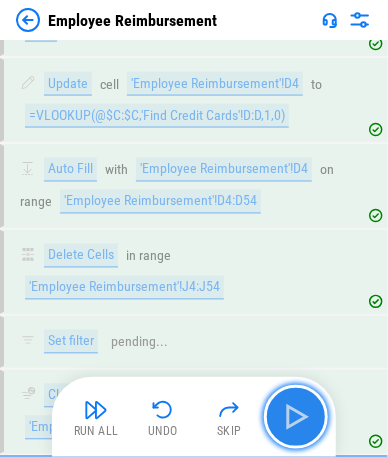 click at bounding box center (296, 417) 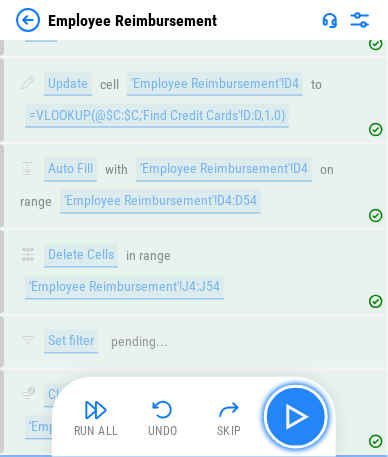 click at bounding box center [296, 417] 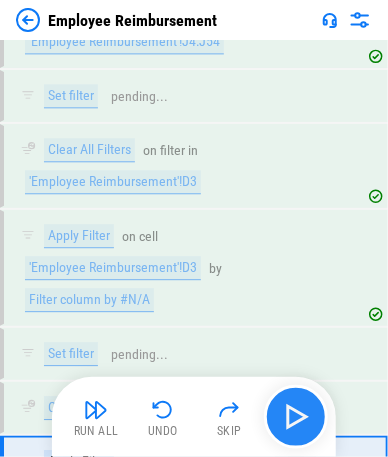 scroll, scrollTop: 8865, scrollLeft: 0, axis: vertical 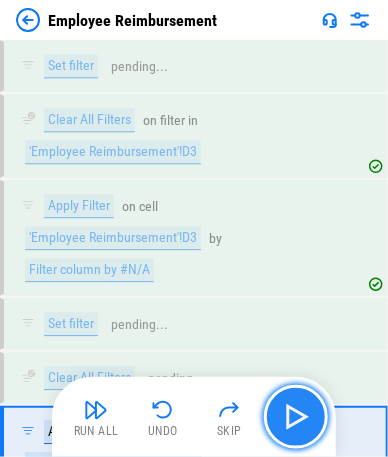 click at bounding box center [296, 417] 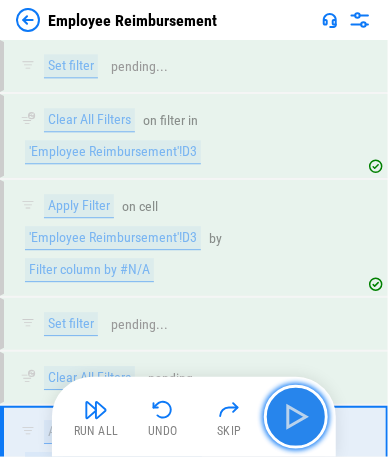 click at bounding box center [296, 417] 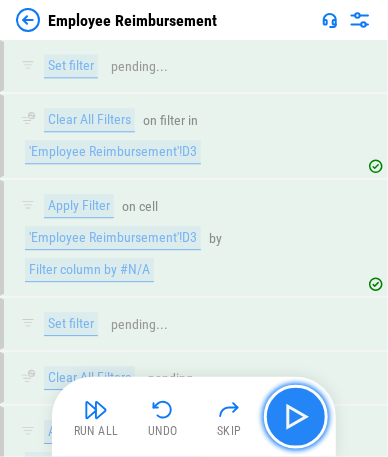 click at bounding box center (296, 417) 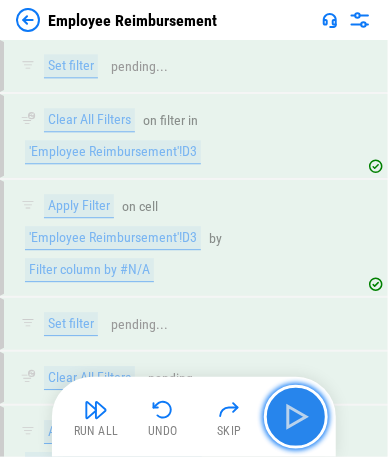 click at bounding box center [296, 417] 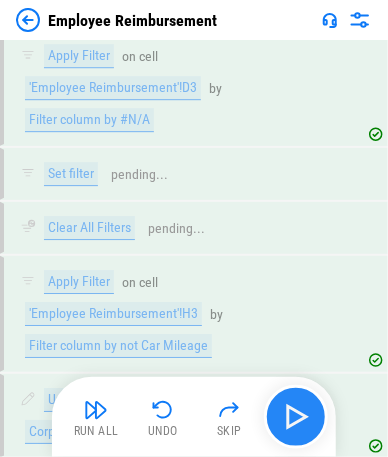 scroll, scrollTop: 9019, scrollLeft: 0, axis: vertical 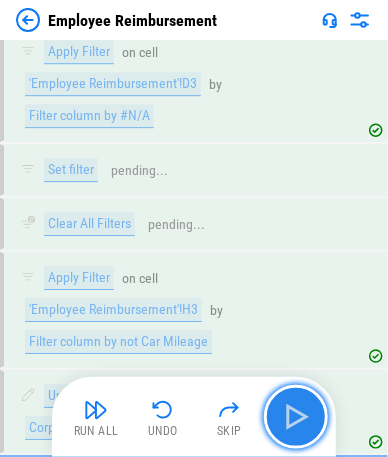 click at bounding box center (296, 417) 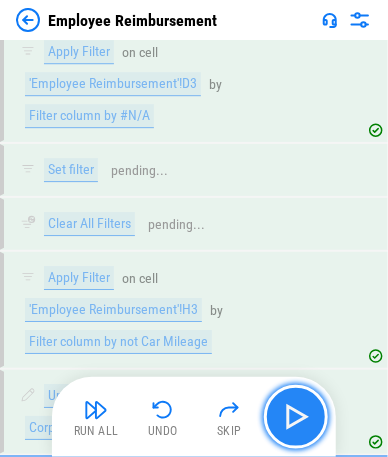 click at bounding box center [296, 417] 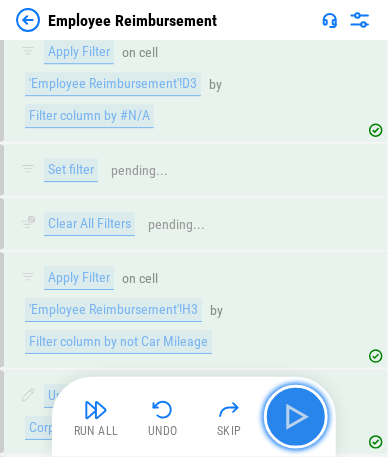 click at bounding box center [296, 417] 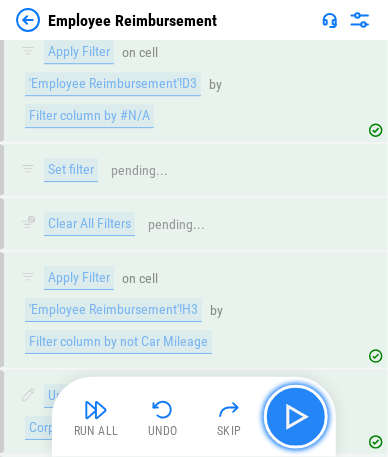 click at bounding box center (296, 417) 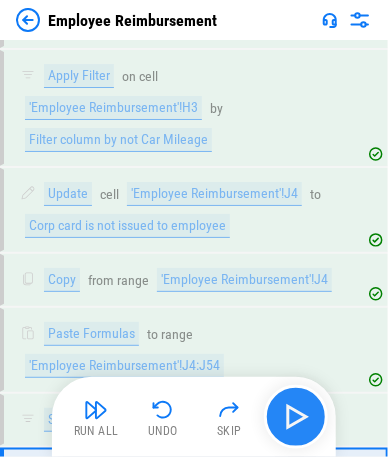 scroll, scrollTop: 9226, scrollLeft: 0, axis: vertical 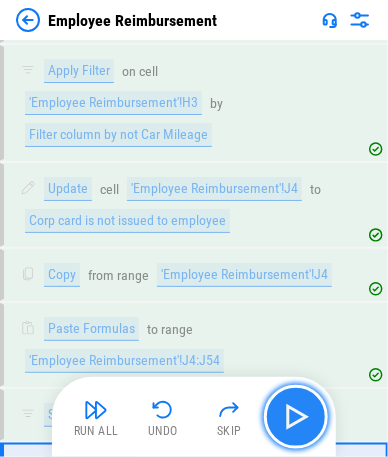 click at bounding box center (296, 417) 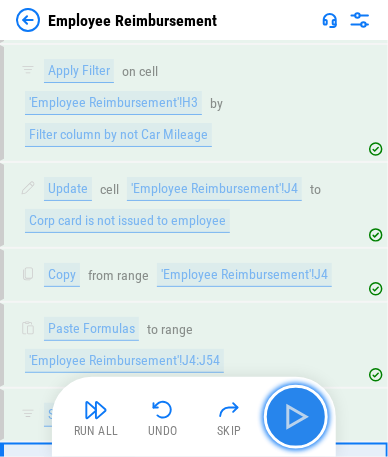 click at bounding box center [296, 417] 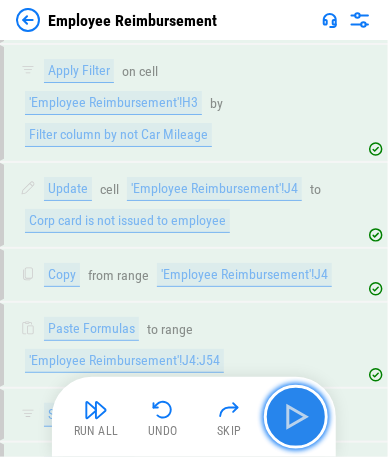 click at bounding box center (296, 417) 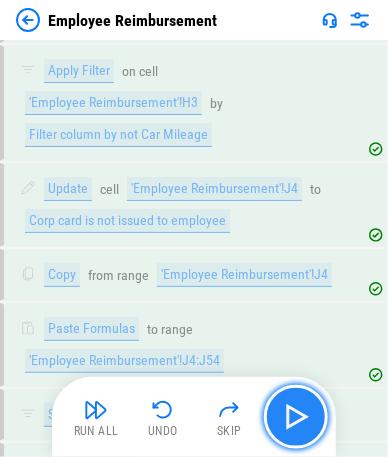click at bounding box center (296, 417) 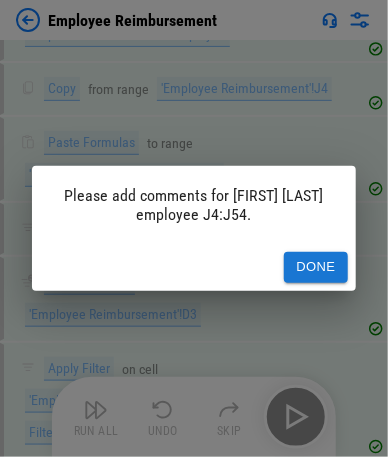 scroll, scrollTop: 9414, scrollLeft: 0, axis: vertical 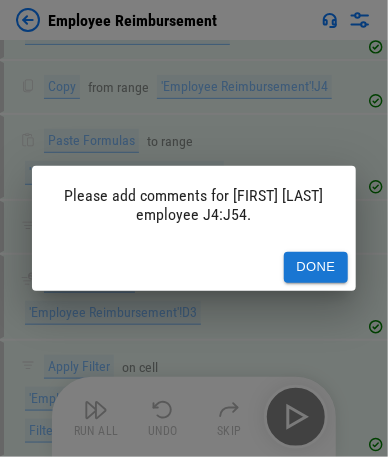 click on "Done" at bounding box center (316, 267) 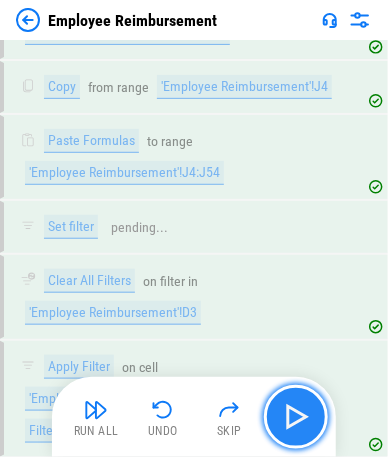 click at bounding box center [296, 417] 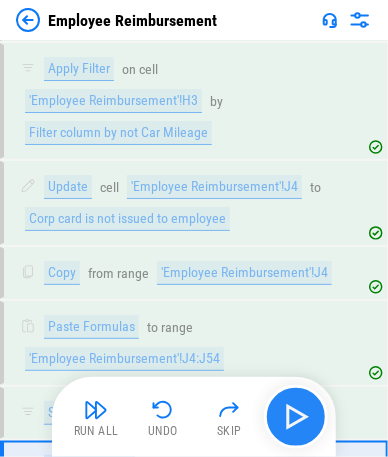 scroll, scrollTop: 9226, scrollLeft: 0, axis: vertical 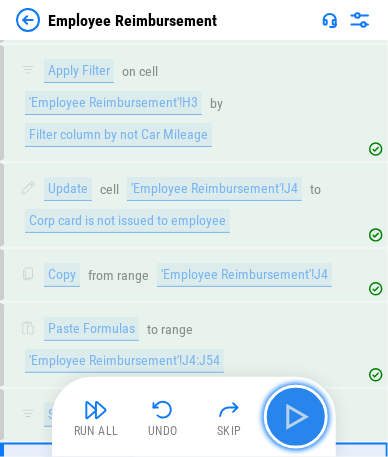 click at bounding box center [296, 417] 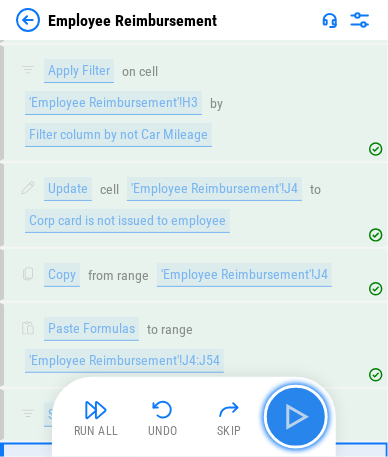 click at bounding box center (296, 417) 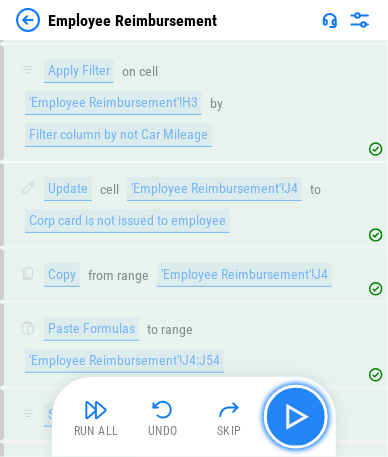 click at bounding box center (296, 417) 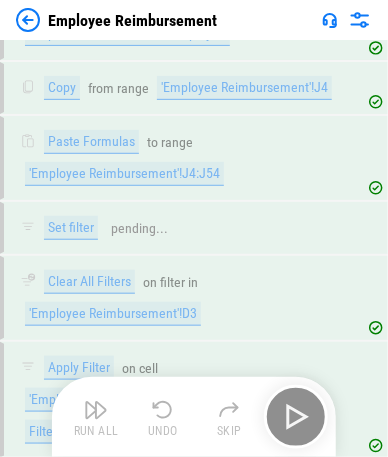 scroll, scrollTop: 9421, scrollLeft: 0, axis: vertical 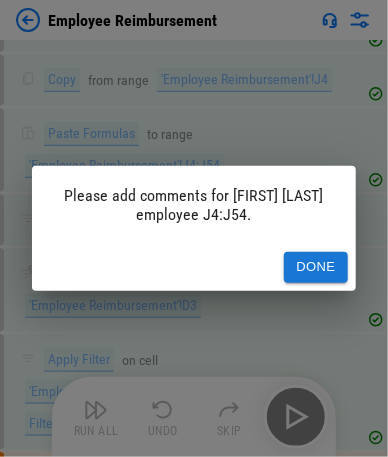 click on "Done" at bounding box center [316, 267] 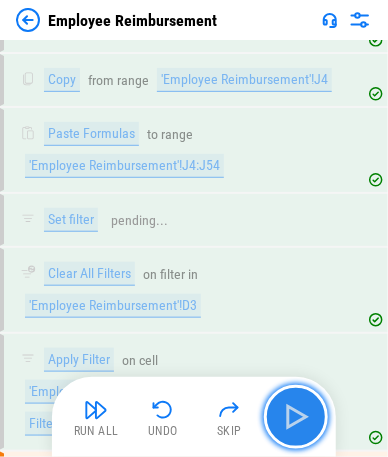 click at bounding box center [296, 417] 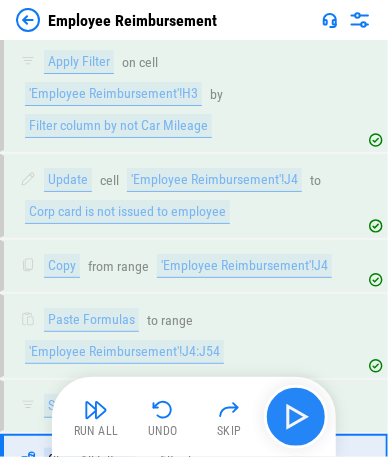 scroll, scrollTop: 9226, scrollLeft: 0, axis: vertical 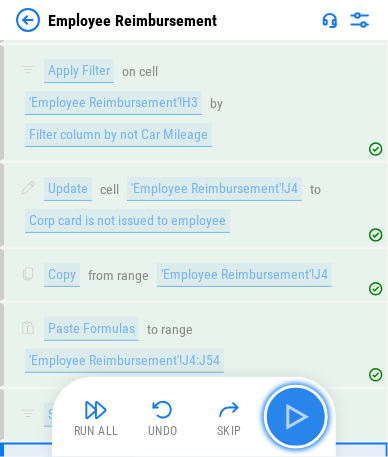 click at bounding box center (296, 417) 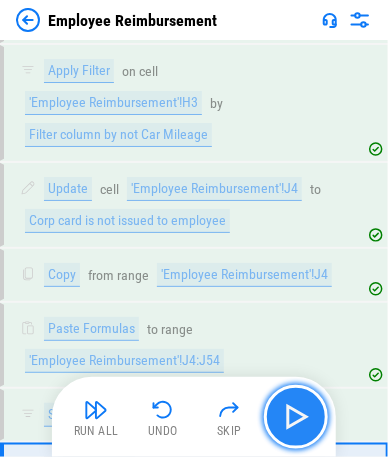 click at bounding box center [296, 417] 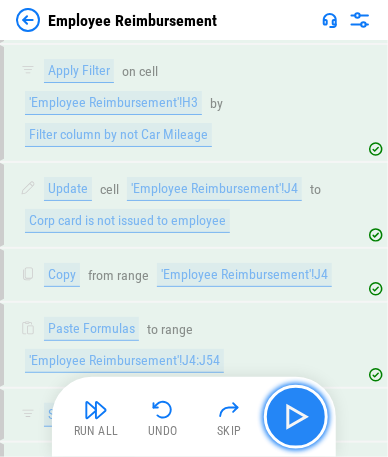 click at bounding box center (296, 417) 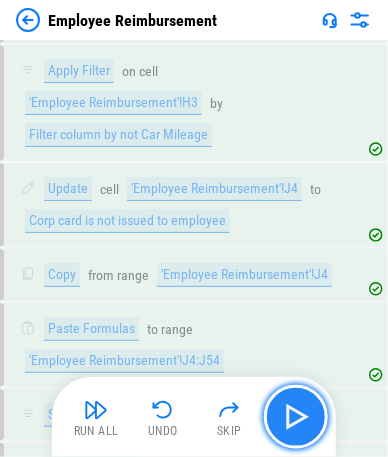 click at bounding box center (296, 417) 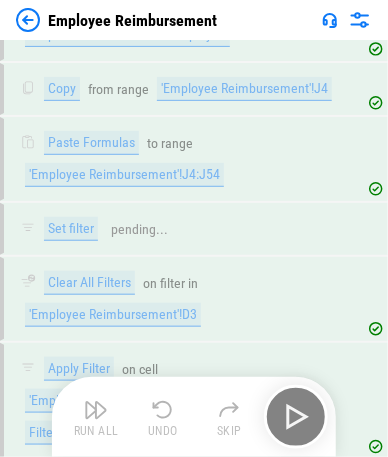 scroll, scrollTop: 9414, scrollLeft: 0, axis: vertical 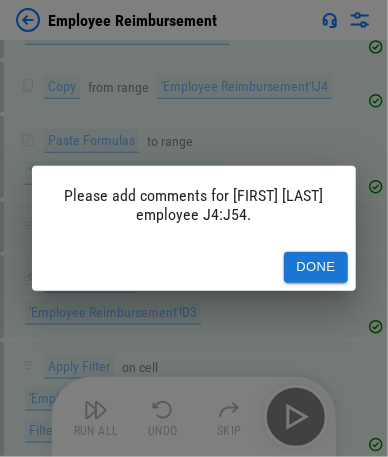 click on "Please add comments for Dirk Emde employee
J4:J54. Done" at bounding box center (194, 228) 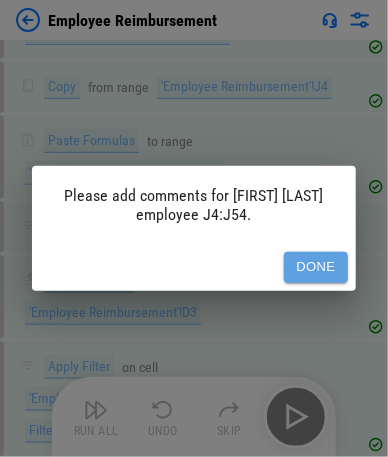 click on "Done" at bounding box center [316, 267] 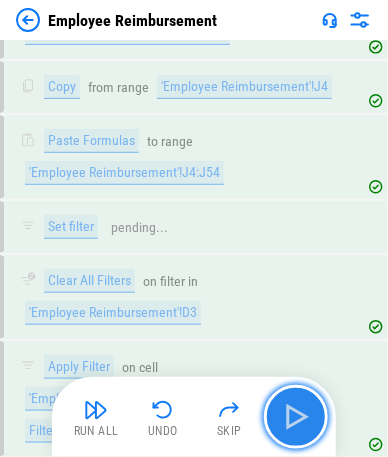click at bounding box center (296, 417) 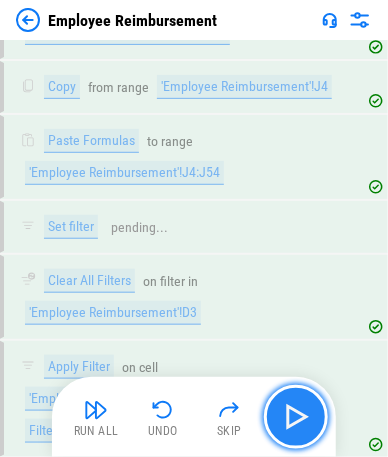 click at bounding box center (296, 417) 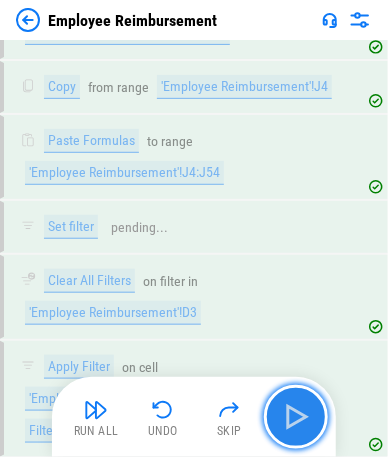 click at bounding box center [296, 417] 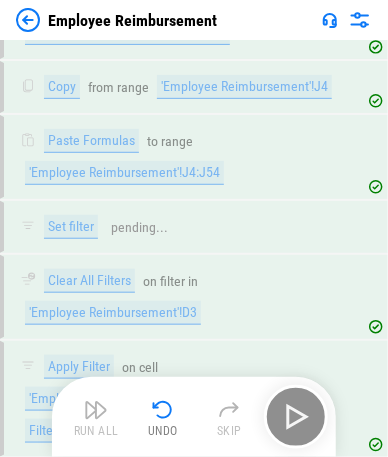 click on "Run All Undo Skip" at bounding box center (196, 417) 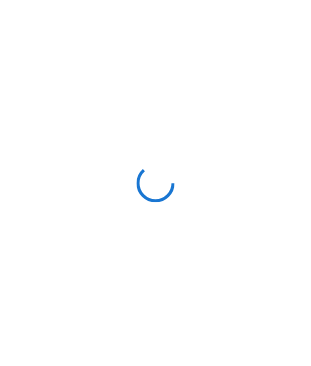 scroll, scrollTop: 0, scrollLeft: 0, axis: both 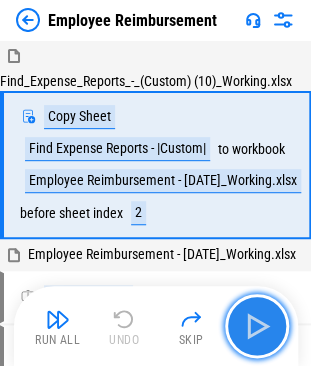 click at bounding box center (257, 326) 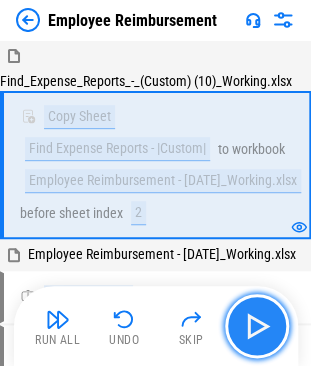 click at bounding box center (257, 326) 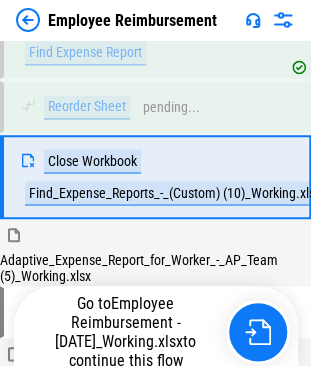scroll, scrollTop: 310, scrollLeft: 0, axis: vertical 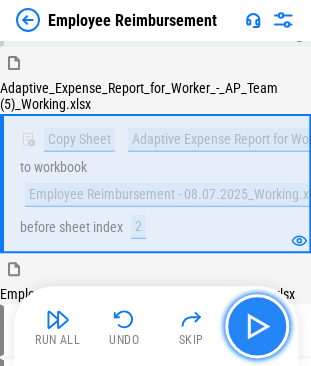 click at bounding box center [257, 326] 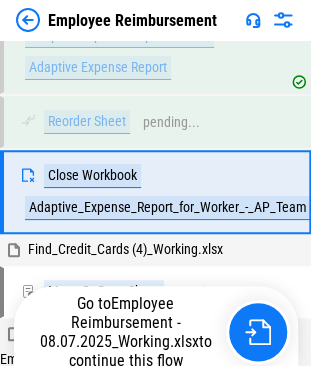 scroll, scrollTop: 822, scrollLeft: 0, axis: vertical 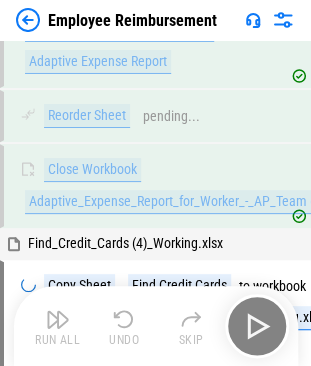 click on "Run All Undo Skip" at bounding box center (158, 326) 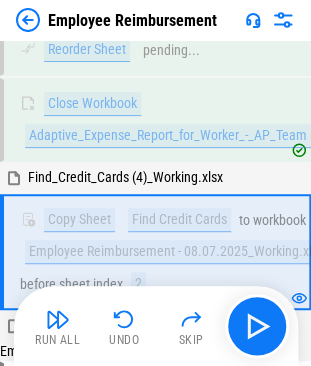 scroll, scrollTop: 954, scrollLeft: 0, axis: vertical 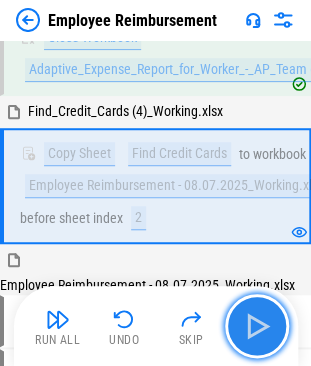 click at bounding box center (257, 326) 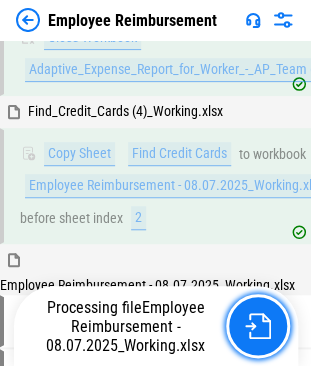 click at bounding box center (258, 326) 